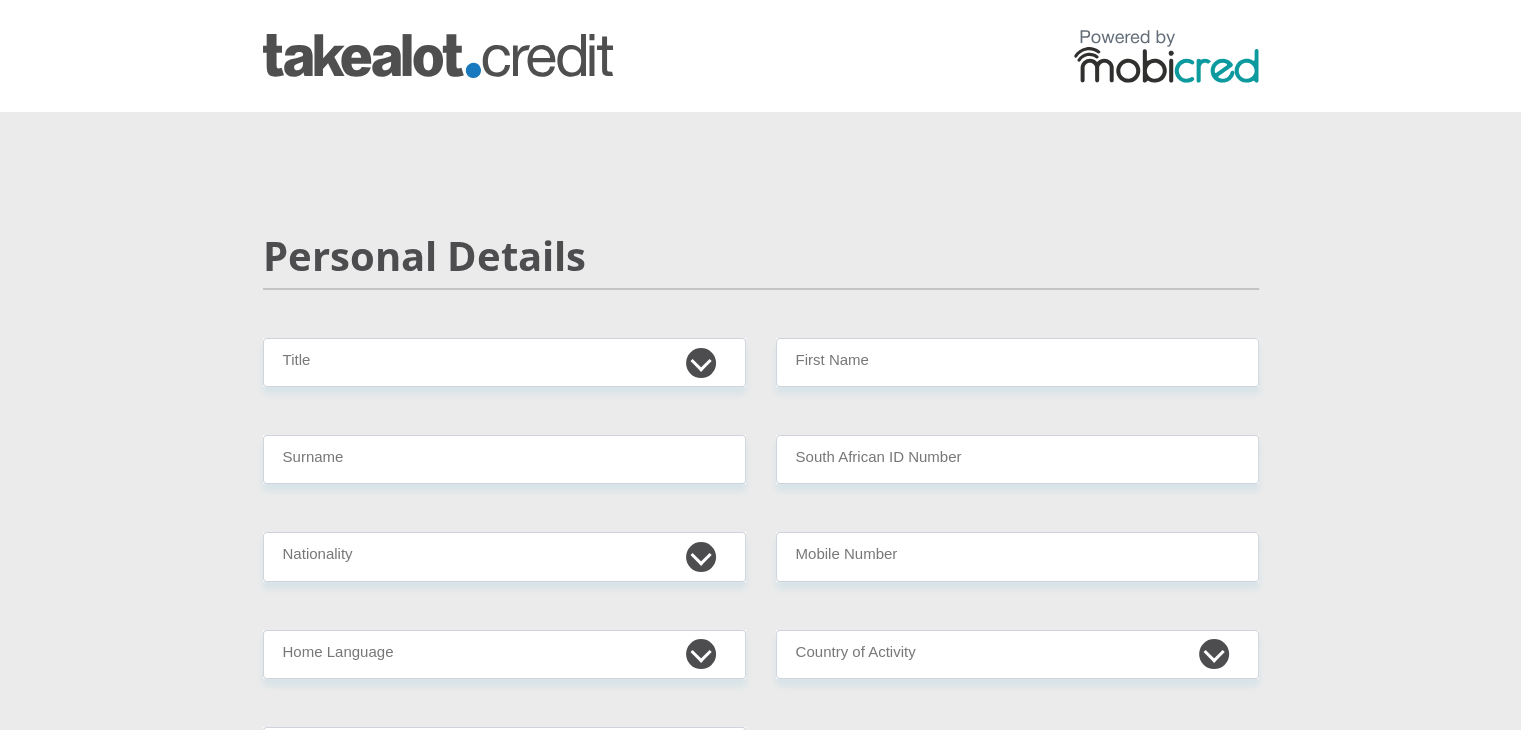scroll, scrollTop: 100, scrollLeft: 0, axis: vertical 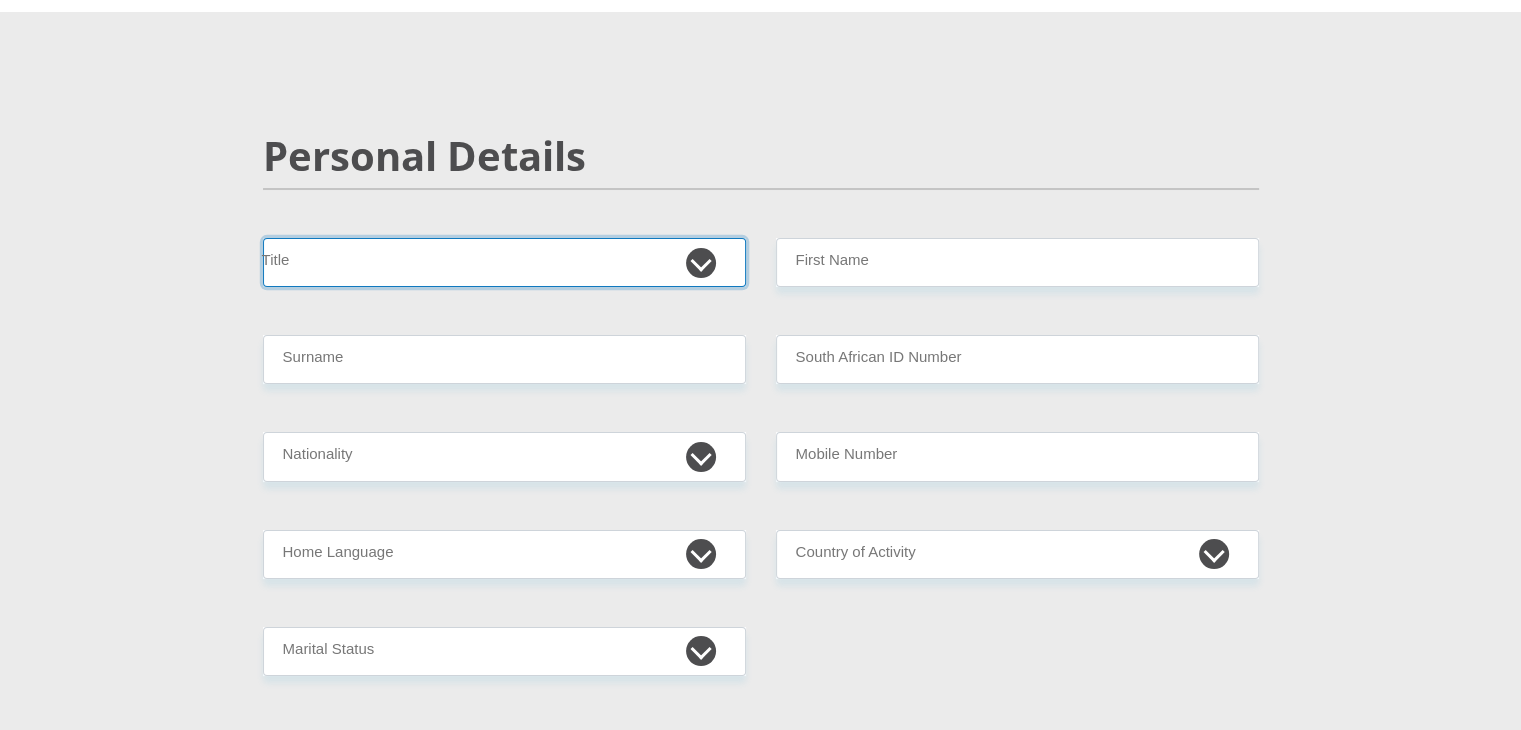 click on "Mr
Ms
Mrs
Dr
Other" at bounding box center (504, 262) 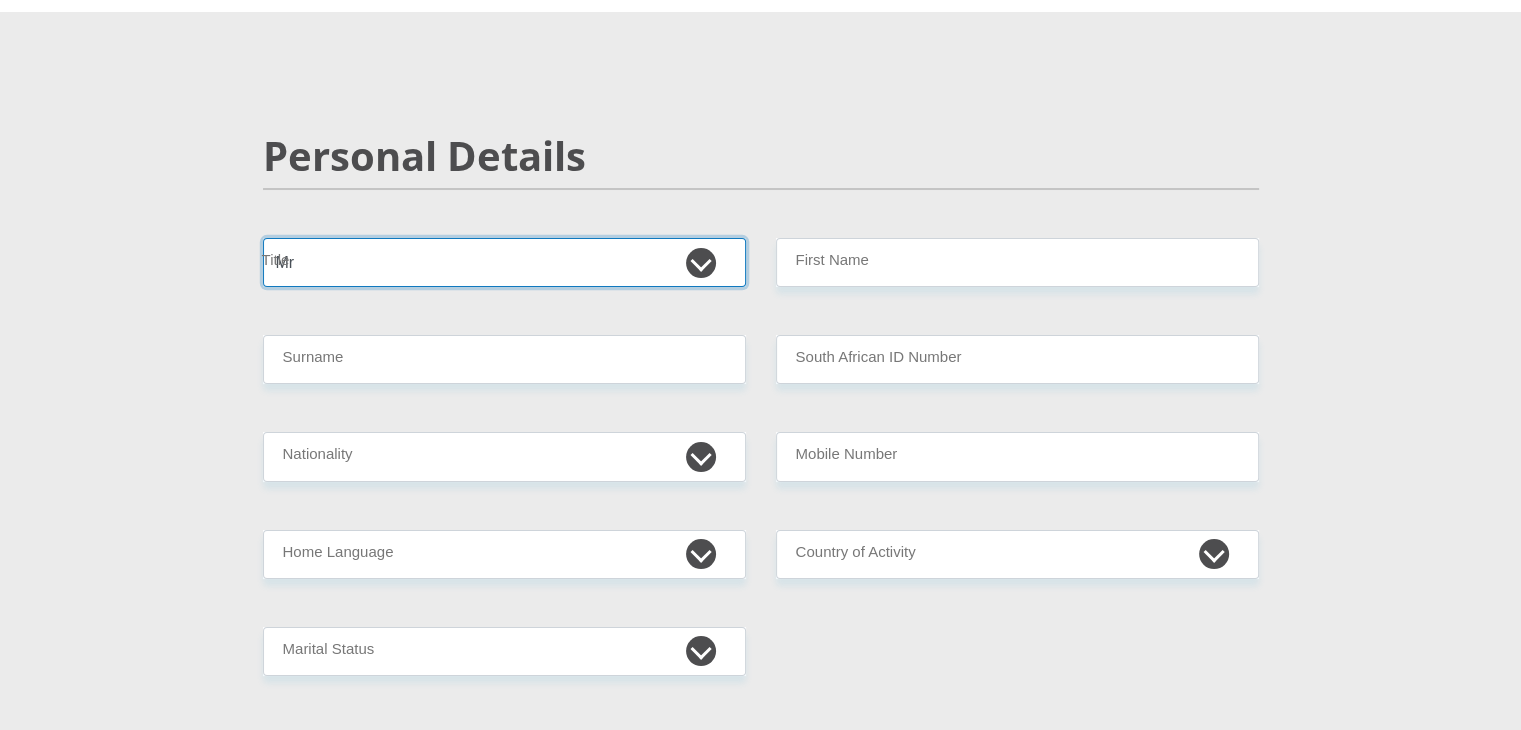 click on "Mr
Ms
Mrs
Dr
Other" at bounding box center (504, 262) 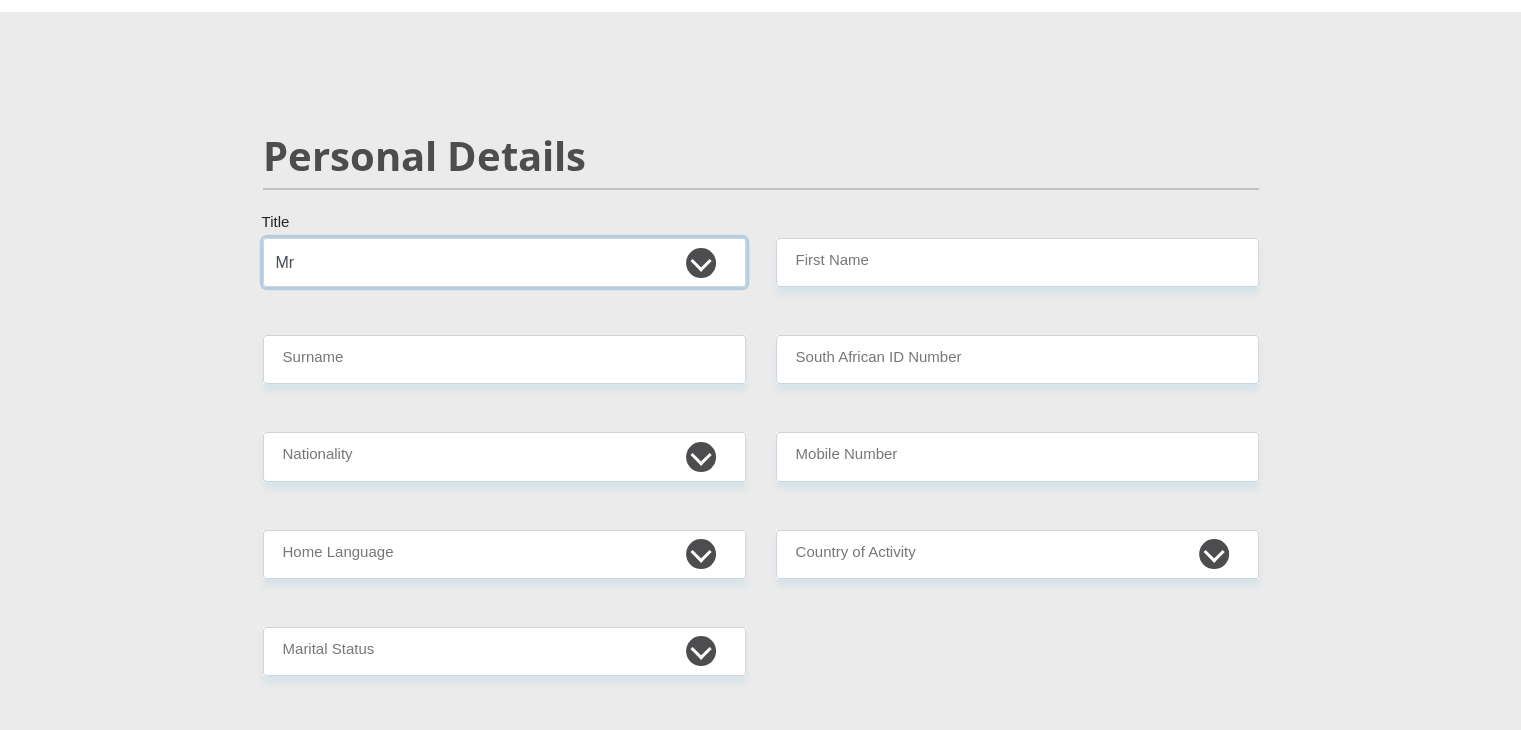 click on "Mr
Ms
Mrs
Dr
Other" at bounding box center [504, 262] 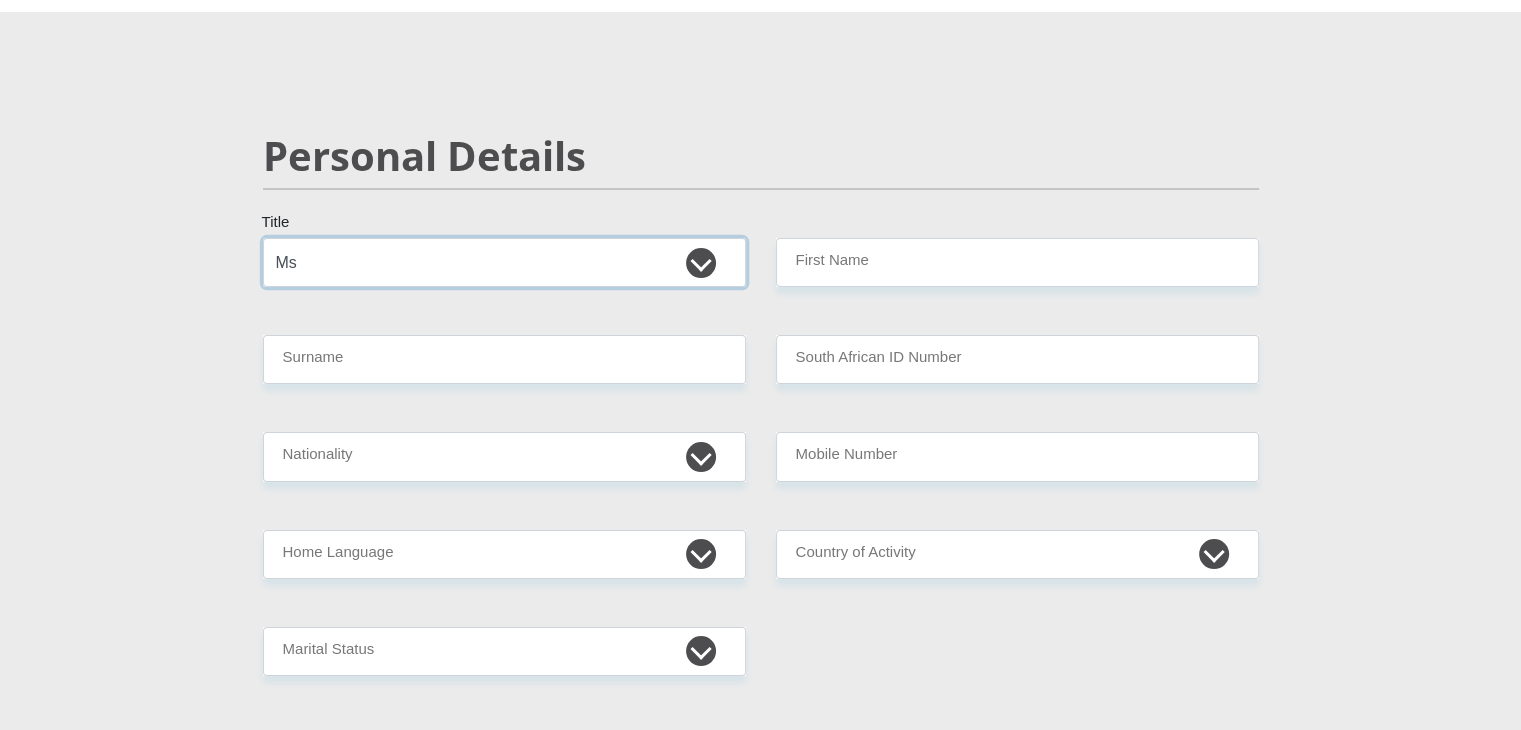 click on "Mr
Ms
Mrs
Dr
Other" at bounding box center [504, 262] 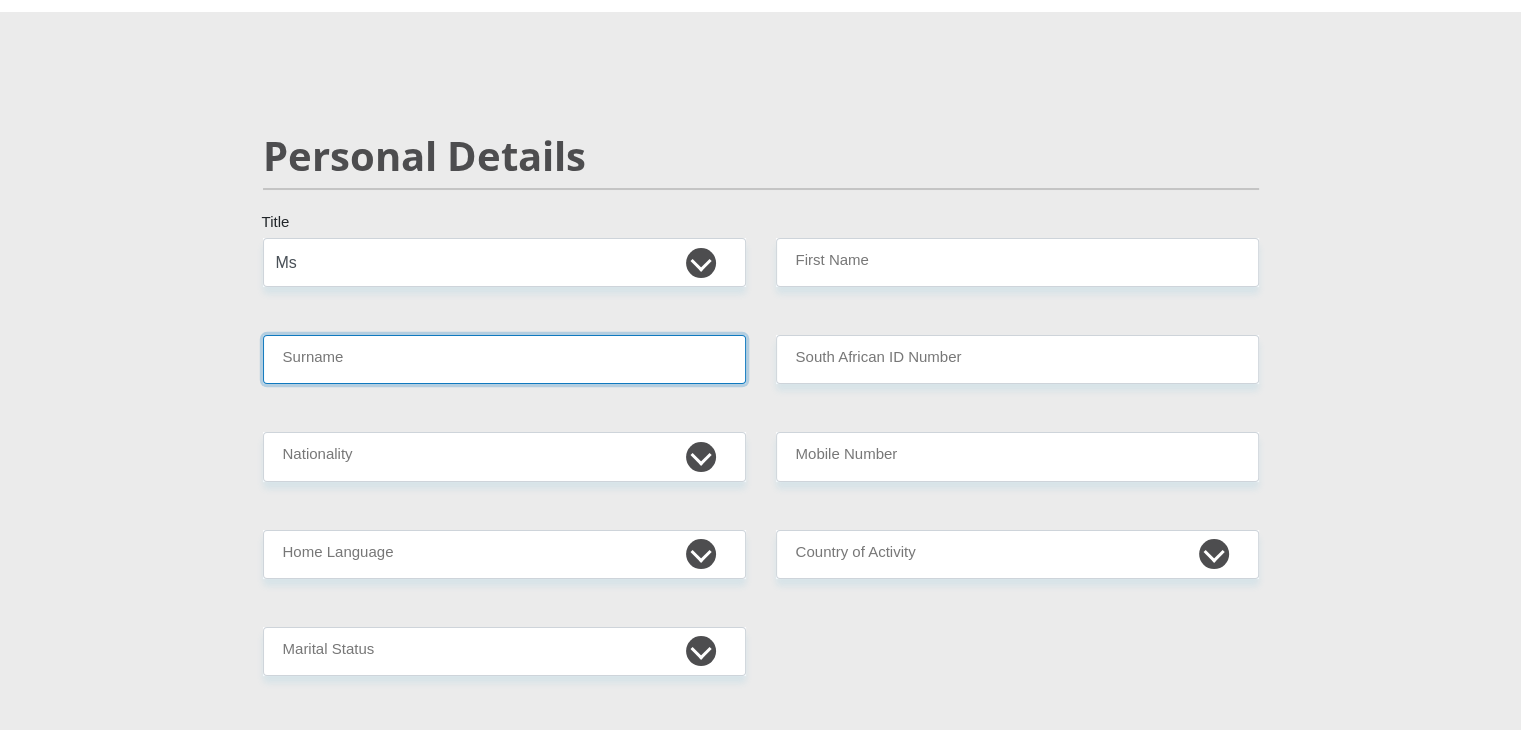 click on "Surname" at bounding box center (504, 359) 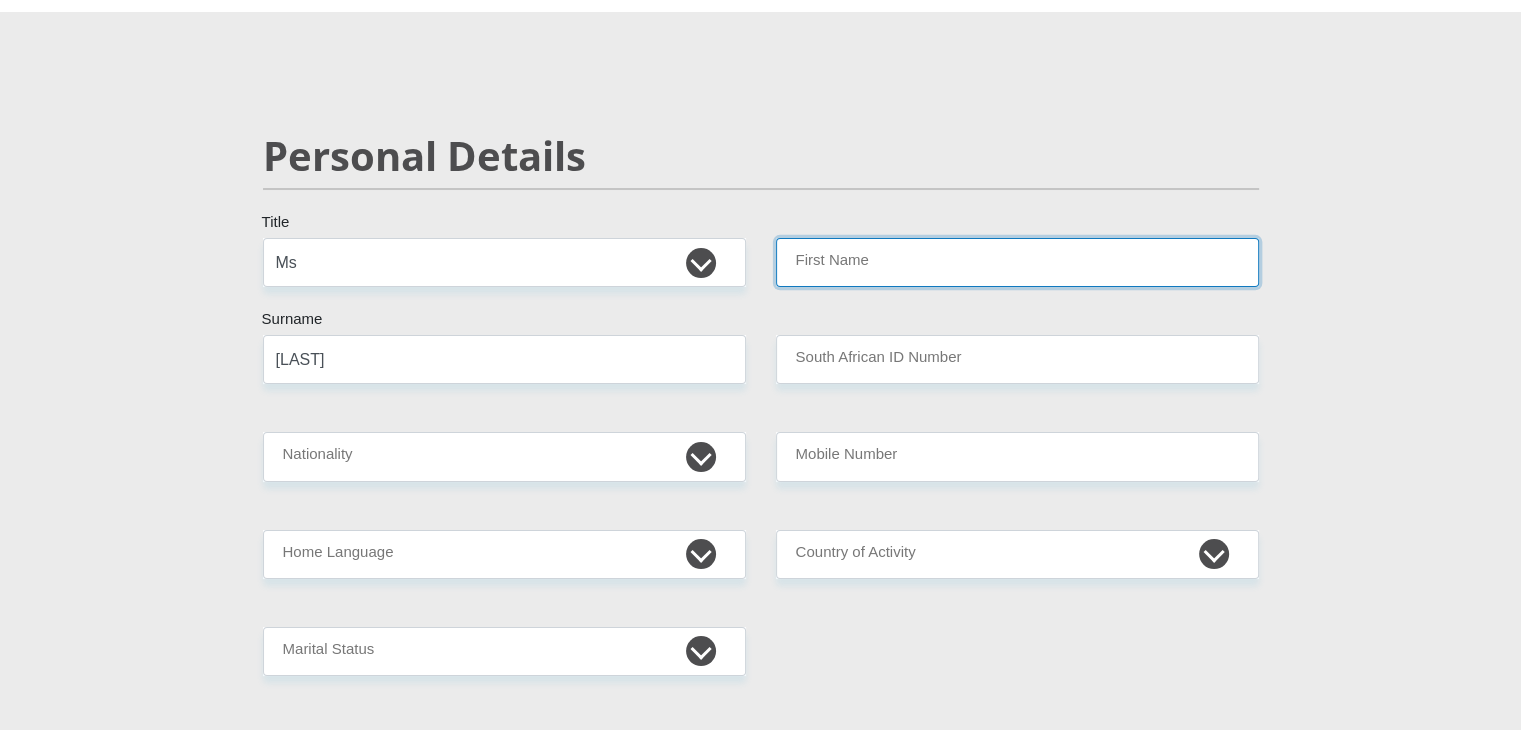 type on "[FIRST]" 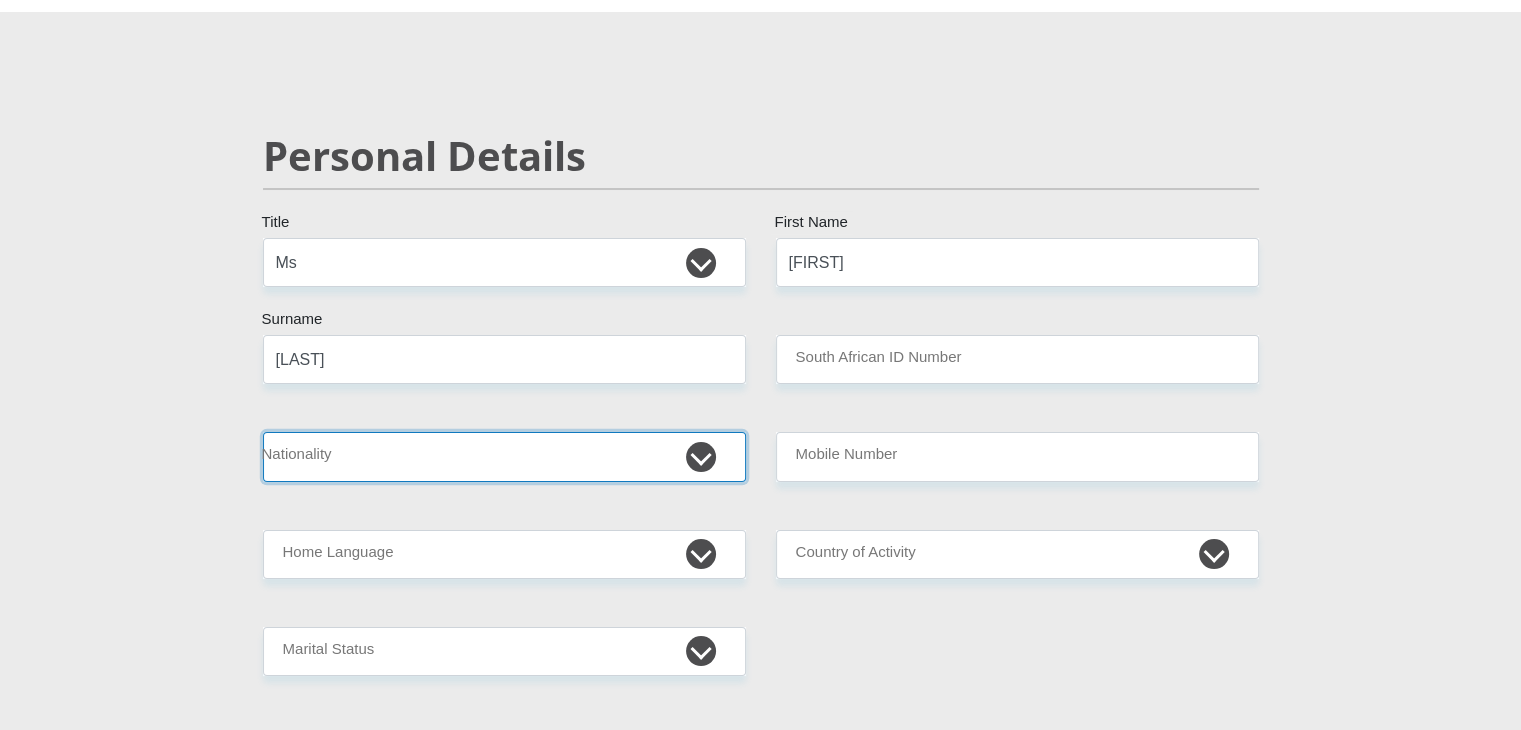 select on "ZAF" 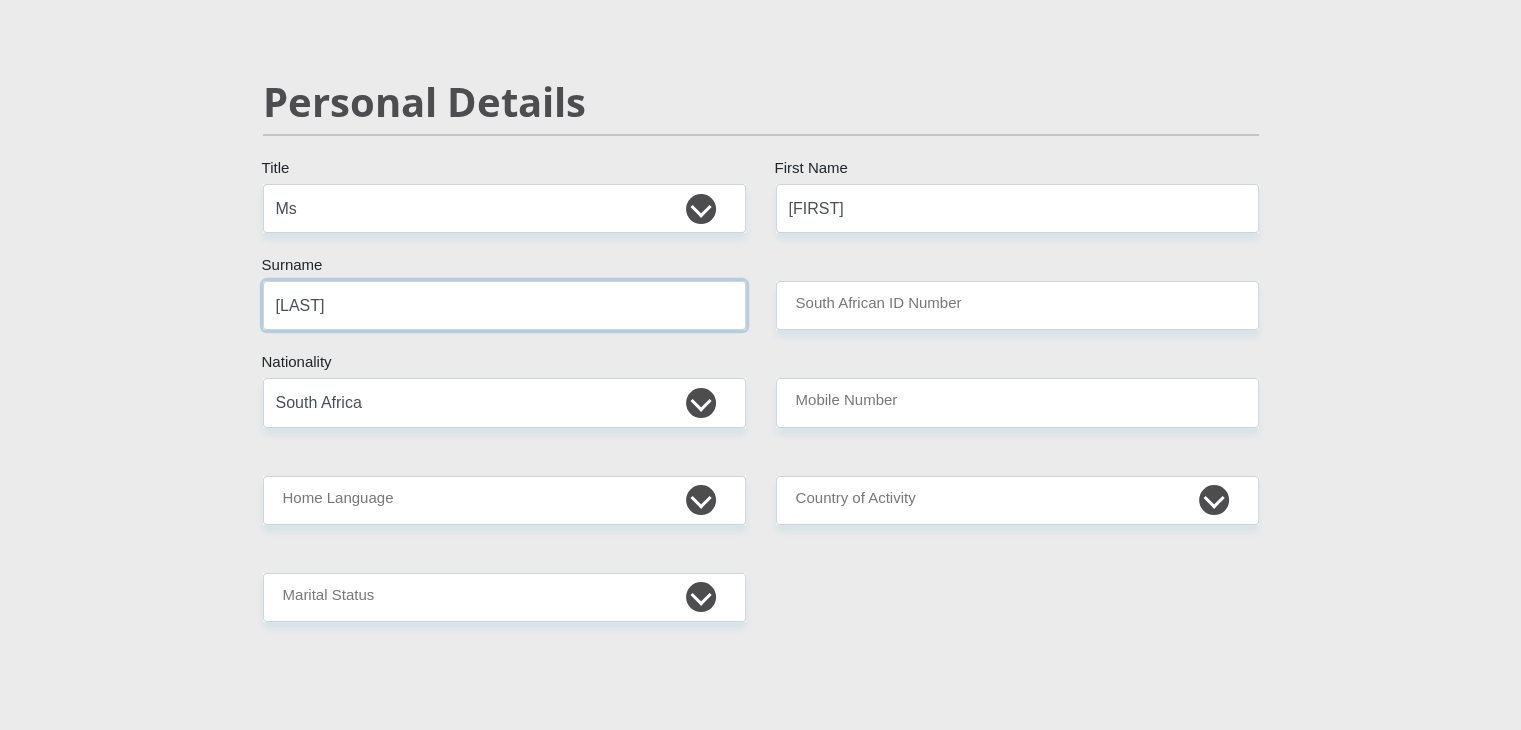 scroll, scrollTop: 200, scrollLeft: 0, axis: vertical 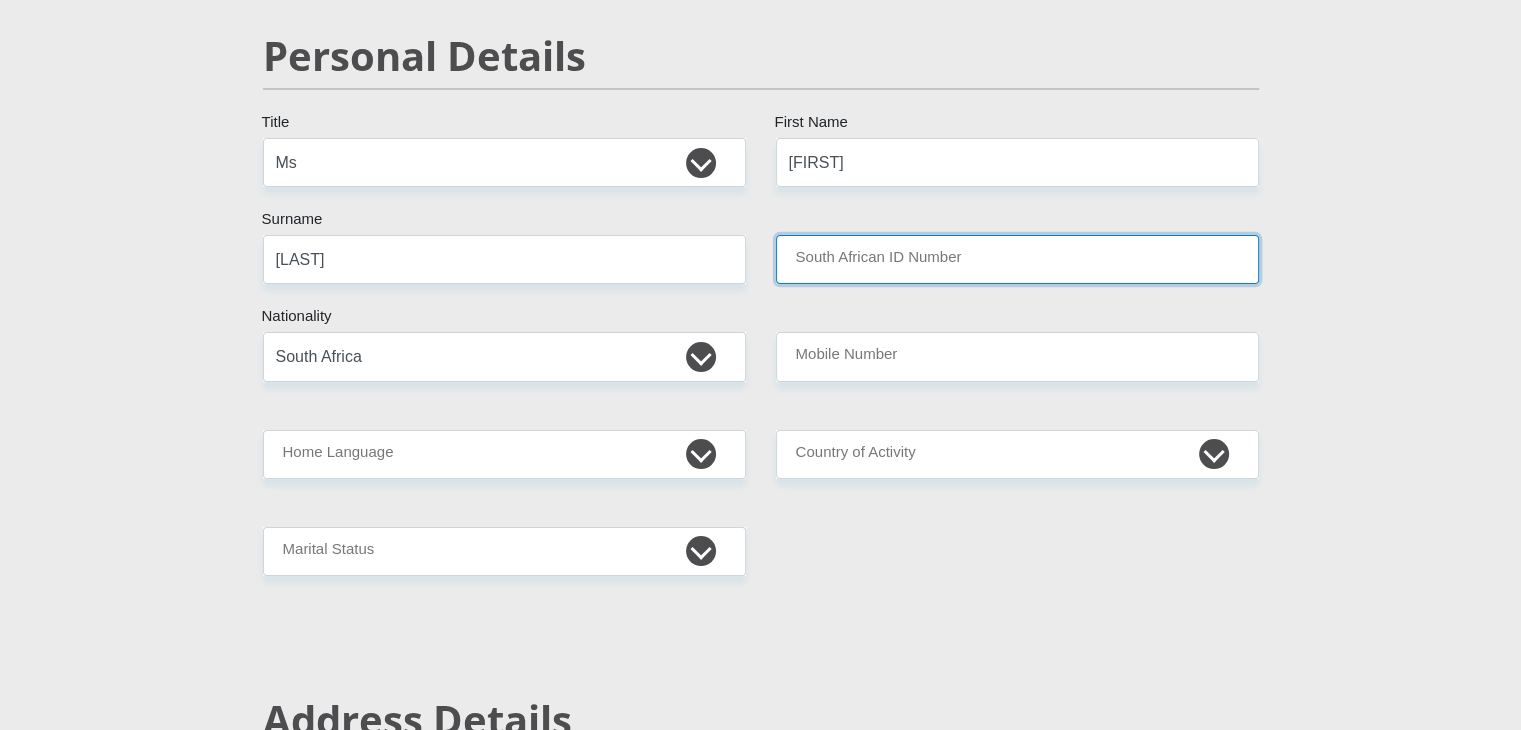 click on "South African ID Number" at bounding box center (1017, 259) 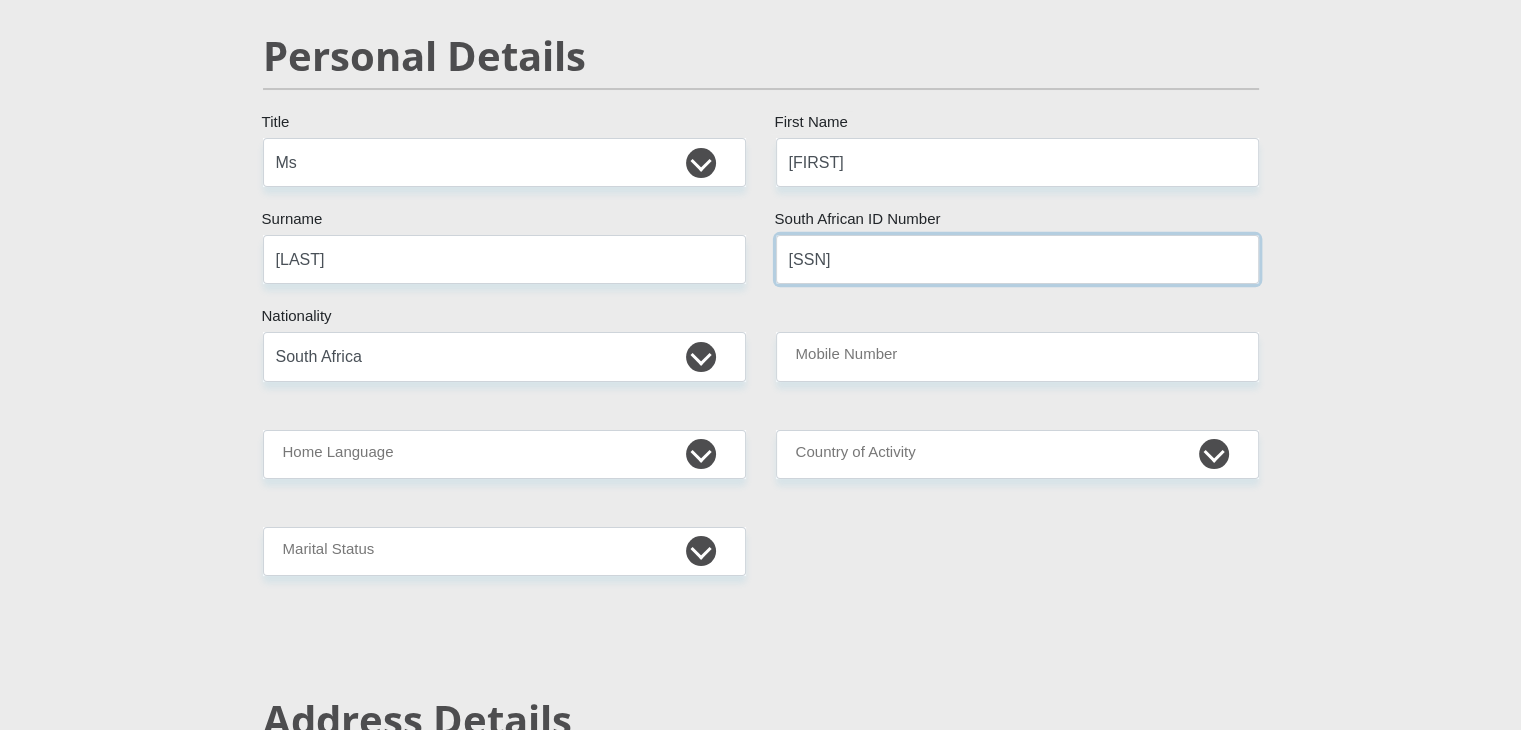 type on "[SSN]" 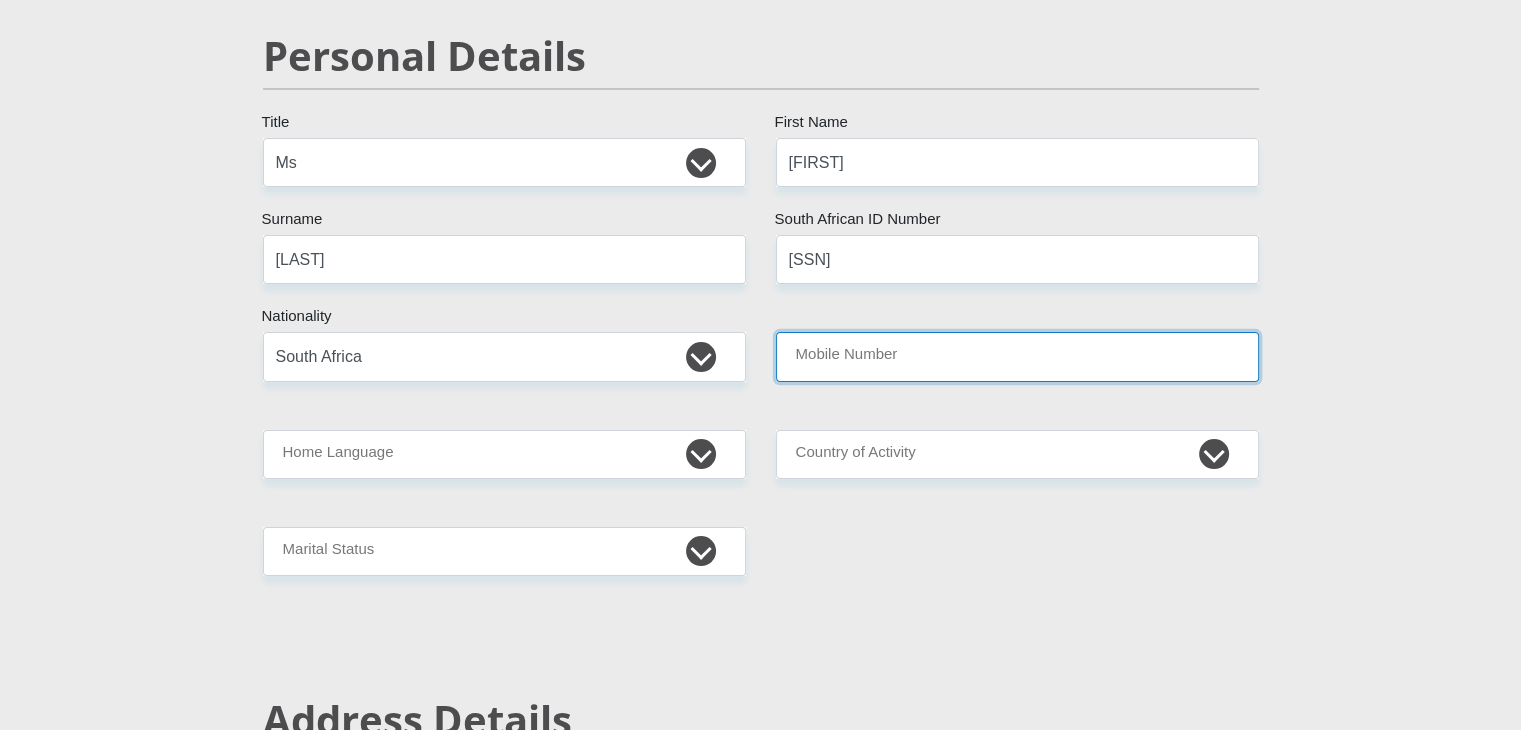 click on "Mobile Number" at bounding box center (1017, 356) 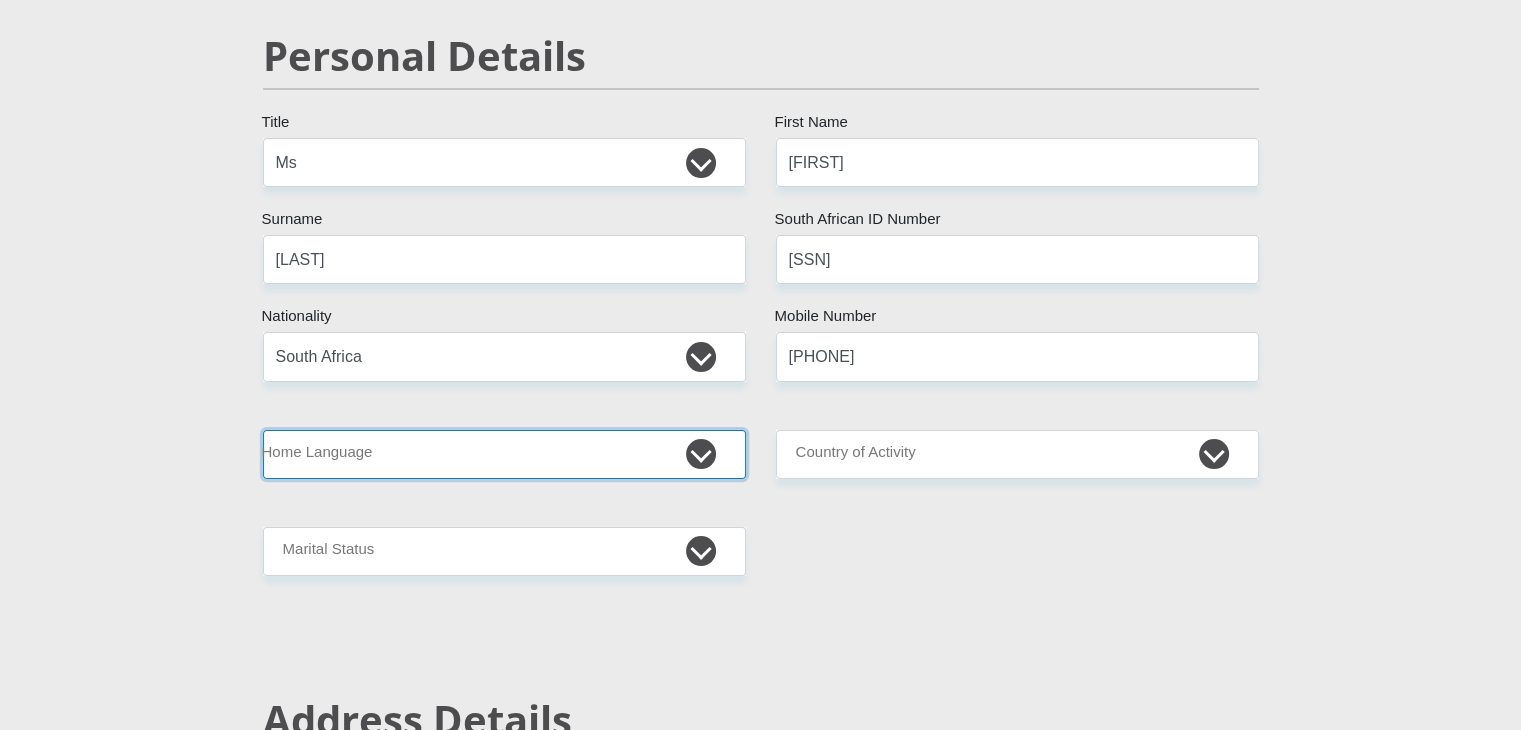 click on "Afrikaans
English
Sepedi
South Ndebele
Southern Sotho
Swati
Tsonga
Tswana
Venda
Xhosa
Zulu
Other" at bounding box center [504, 454] 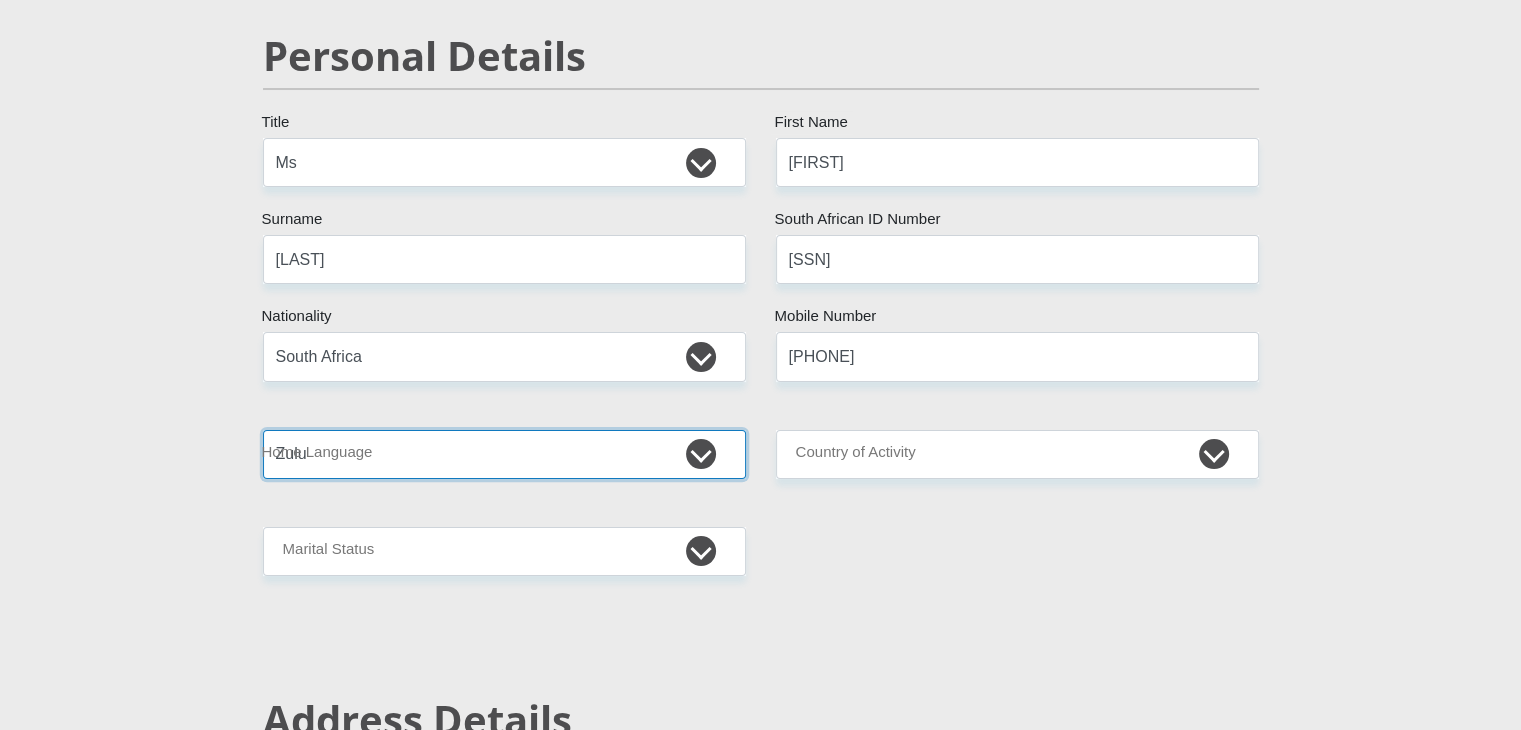 click on "Afrikaans
English
Sepedi
South Ndebele
Southern Sotho
Swati
Tsonga
Tswana
Venda
Xhosa
Zulu
Other" at bounding box center (504, 454) 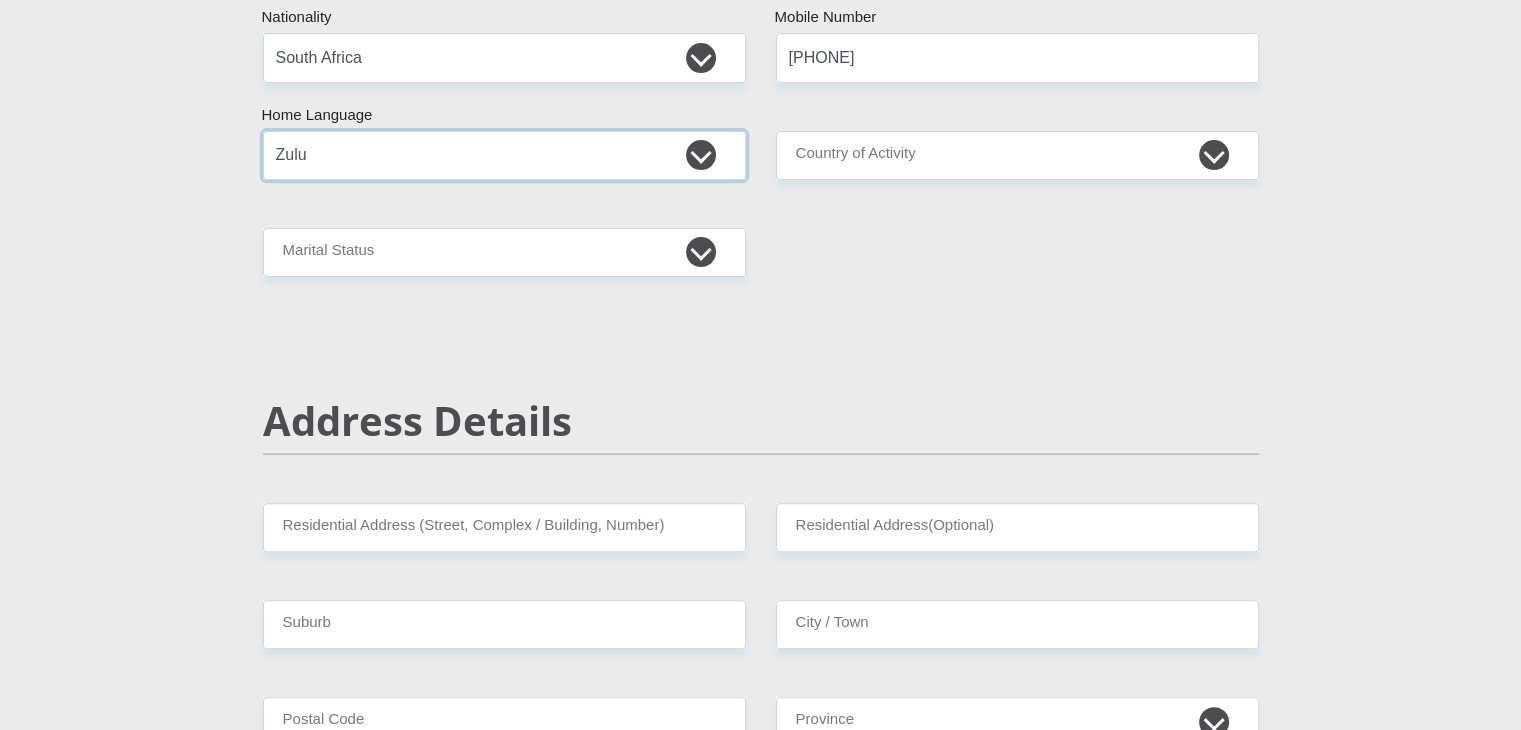 scroll, scrollTop: 500, scrollLeft: 0, axis: vertical 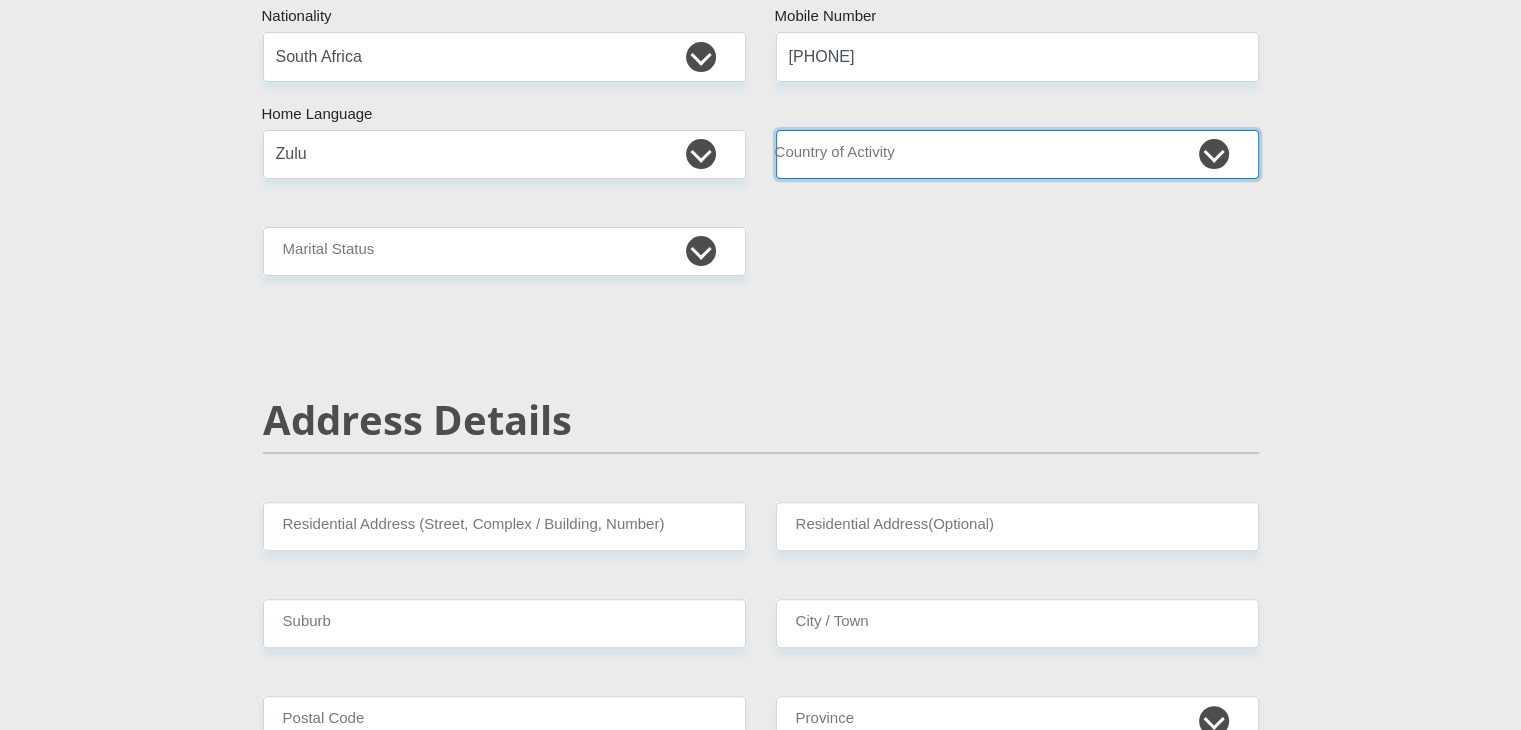 click on "South Africa
Afghanistan
Aland Islands
Albania
Algeria
America Samoa
American Virgin Islands
Andorra
Angola
Anguilla
Antarctica
Antigua and Barbuda
Argentina
Armenia
Aruba
Ascension Island
Australia
Austria
Azerbaijan
Chad" at bounding box center (1017, 154) 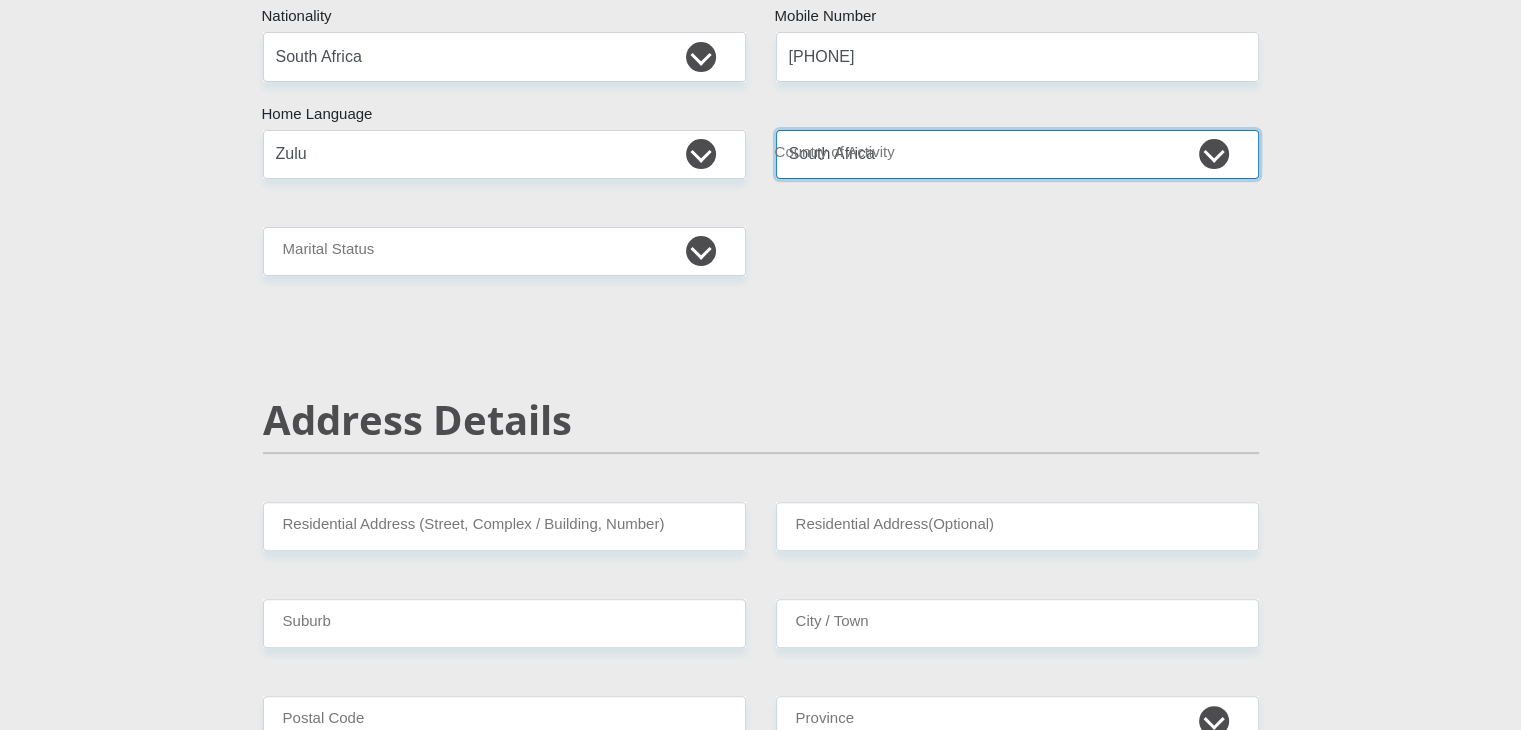 click on "South Africa
Afghanistan
Aland Islands
Albania
Algeria
America Samoa
American Virgin Islands
Andorra
Angola
Anguilla
Antarctica
Antigua and Barbuda
Argentina
Armenia
Aruba
Ascension Island
Australia
Austria
Azerbaijan
Chad" at bounding box center (1017, 154) 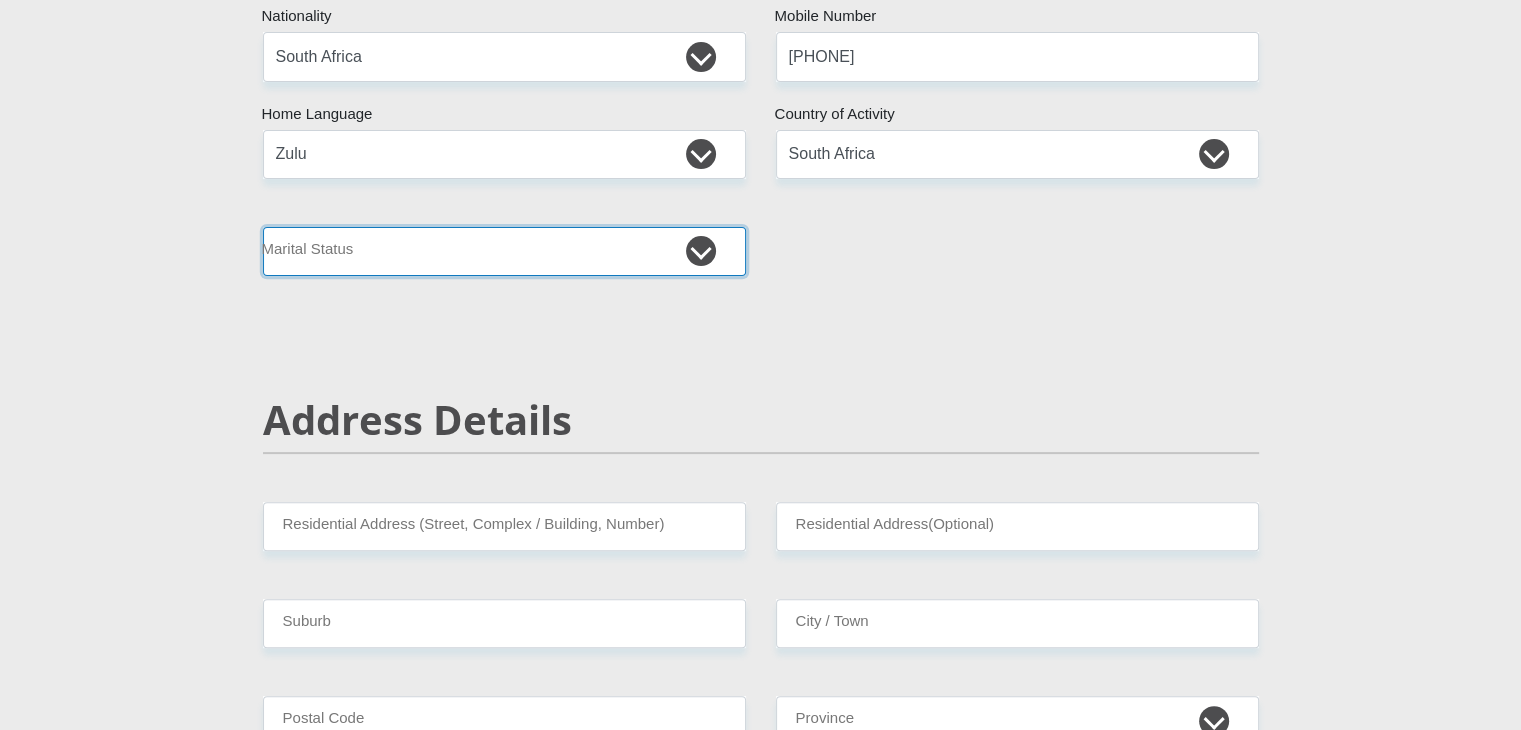 click on "Married ANC
Single
Divorced
Widowed
Married COP or Customary Law" at bounding box center (504, 251) 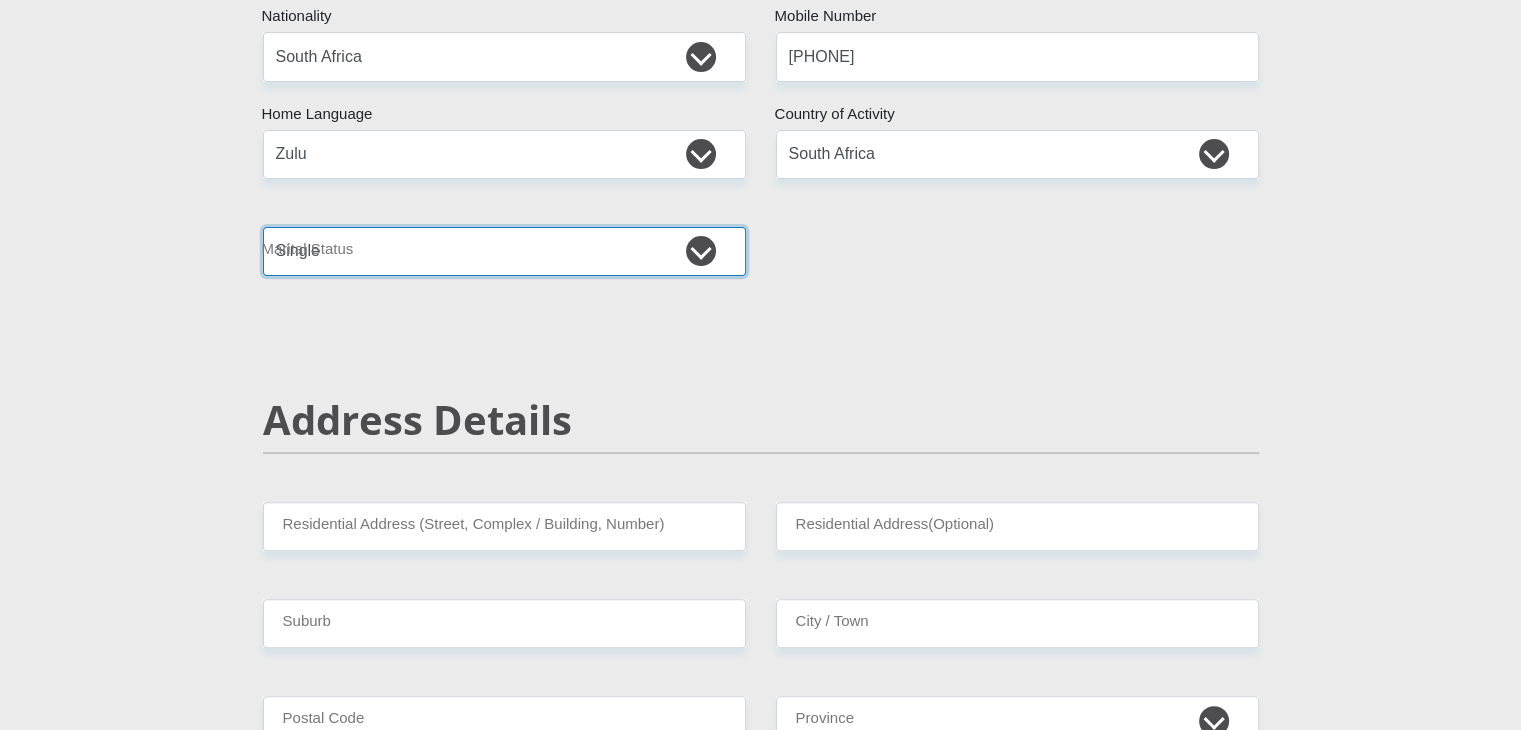 click on "Married ANC
Single
Divorced
Widowed
Married COP or Customary Law" at bounding box center [504, 251] 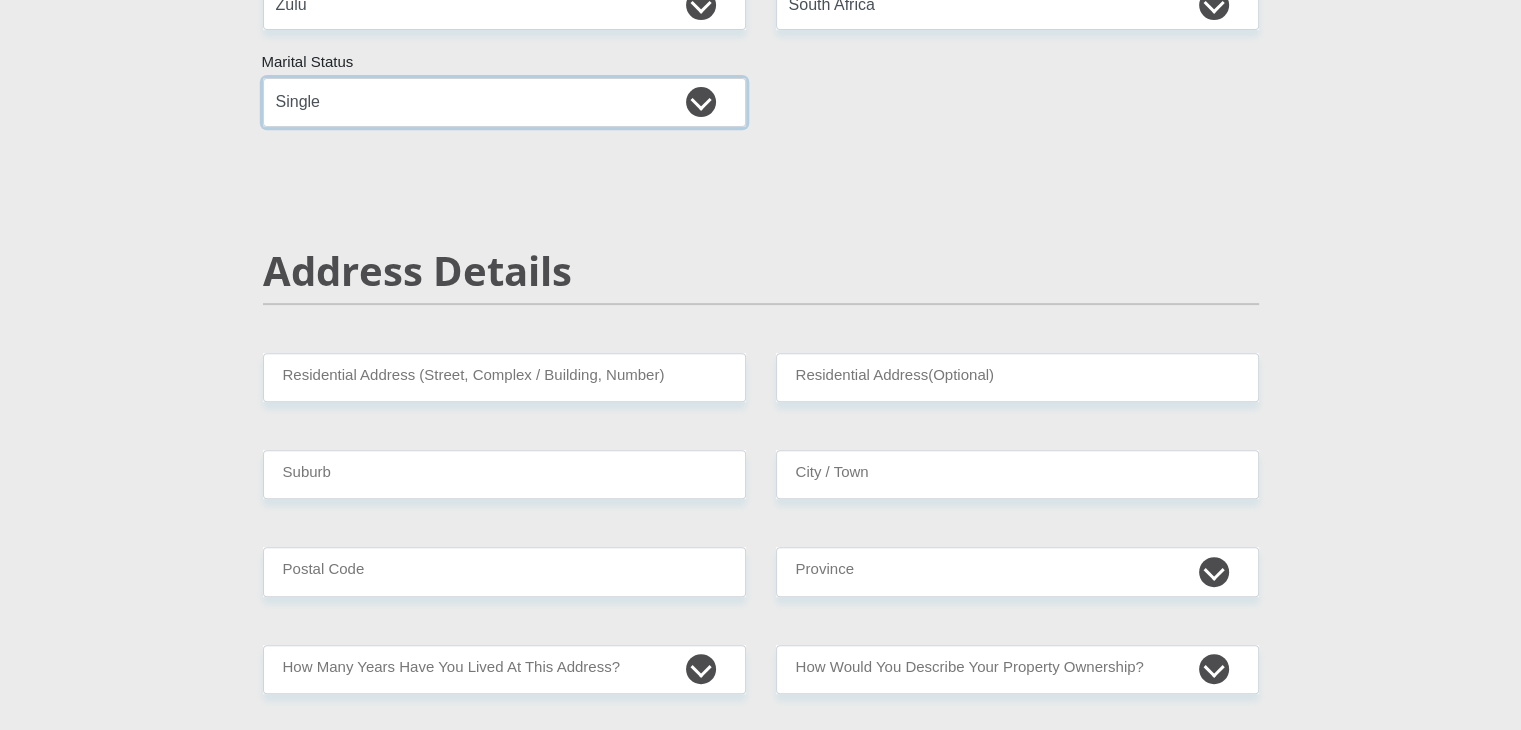 scroll, scrollTop: 700, scrollLeft: 0, axis: vertical 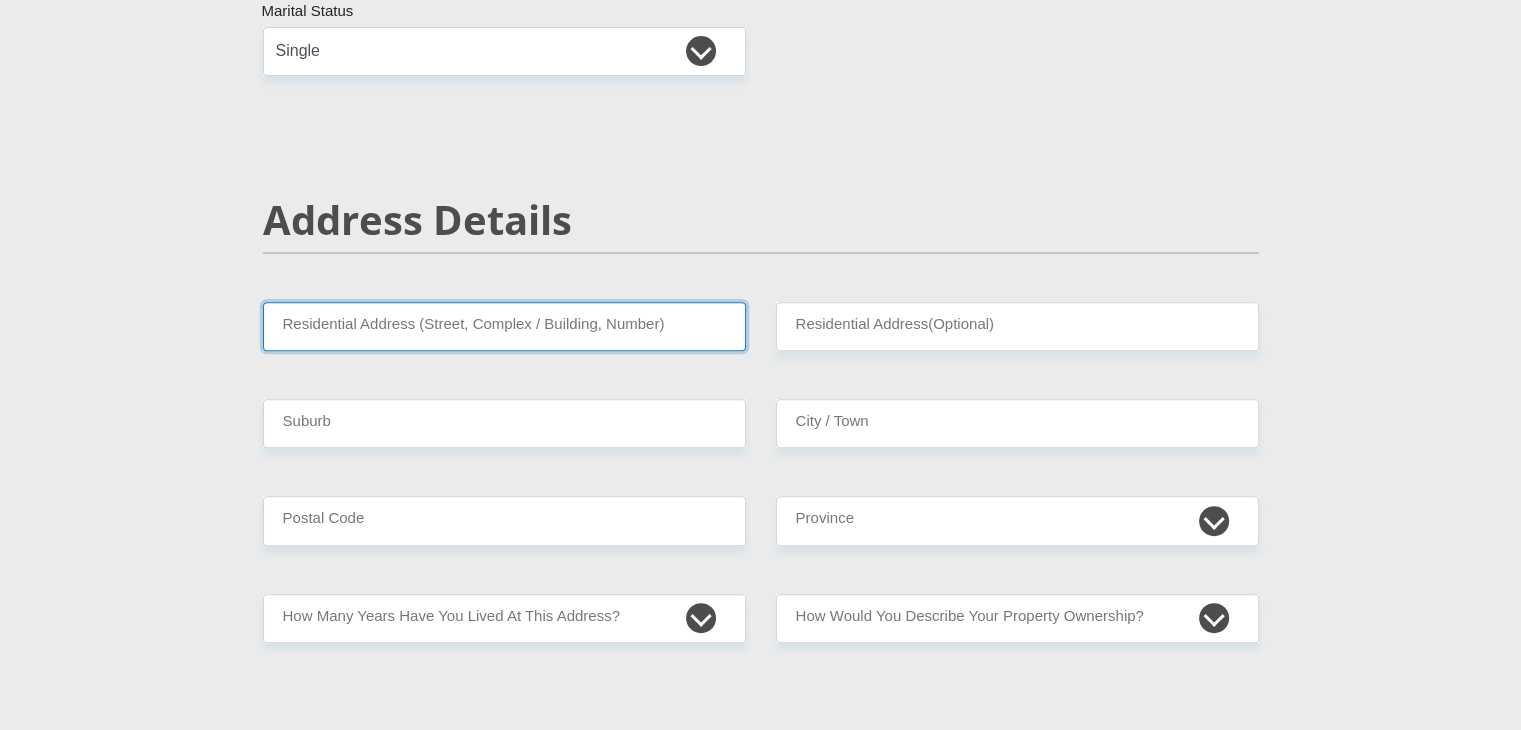 click on "Residential Address (Street, Complex / Building, Number)" at bounding box center (504, 326) 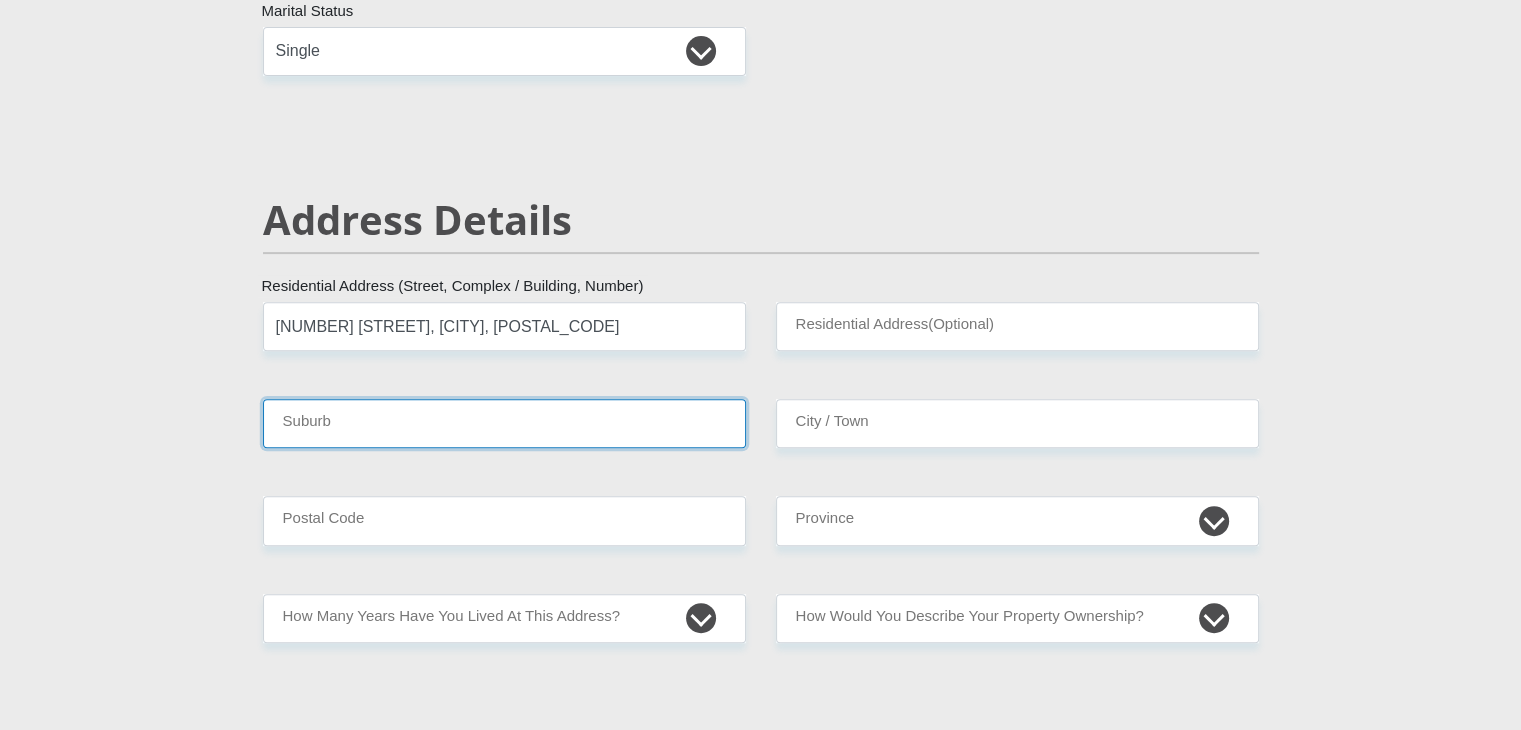 type on "[CITY]" 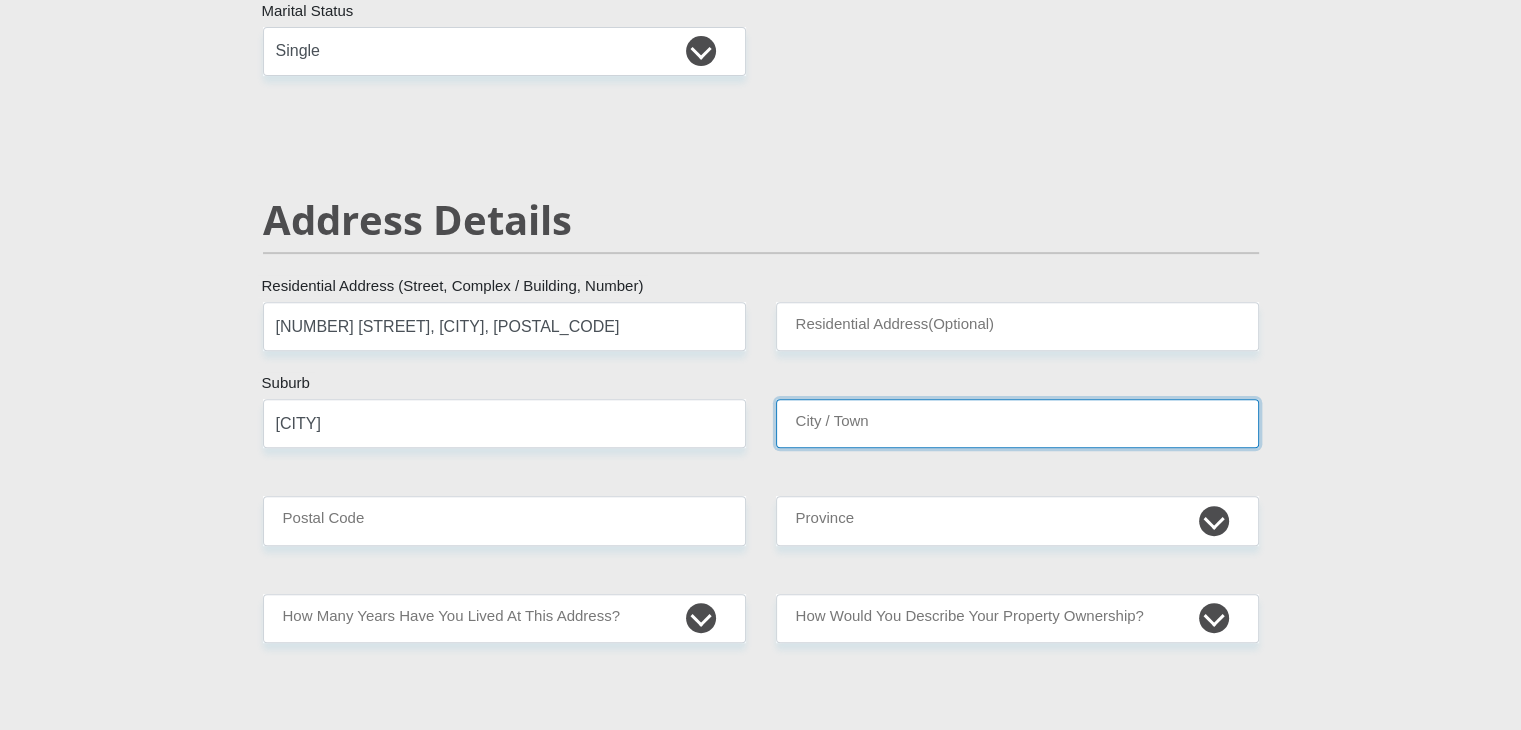 type on "[CITY]" 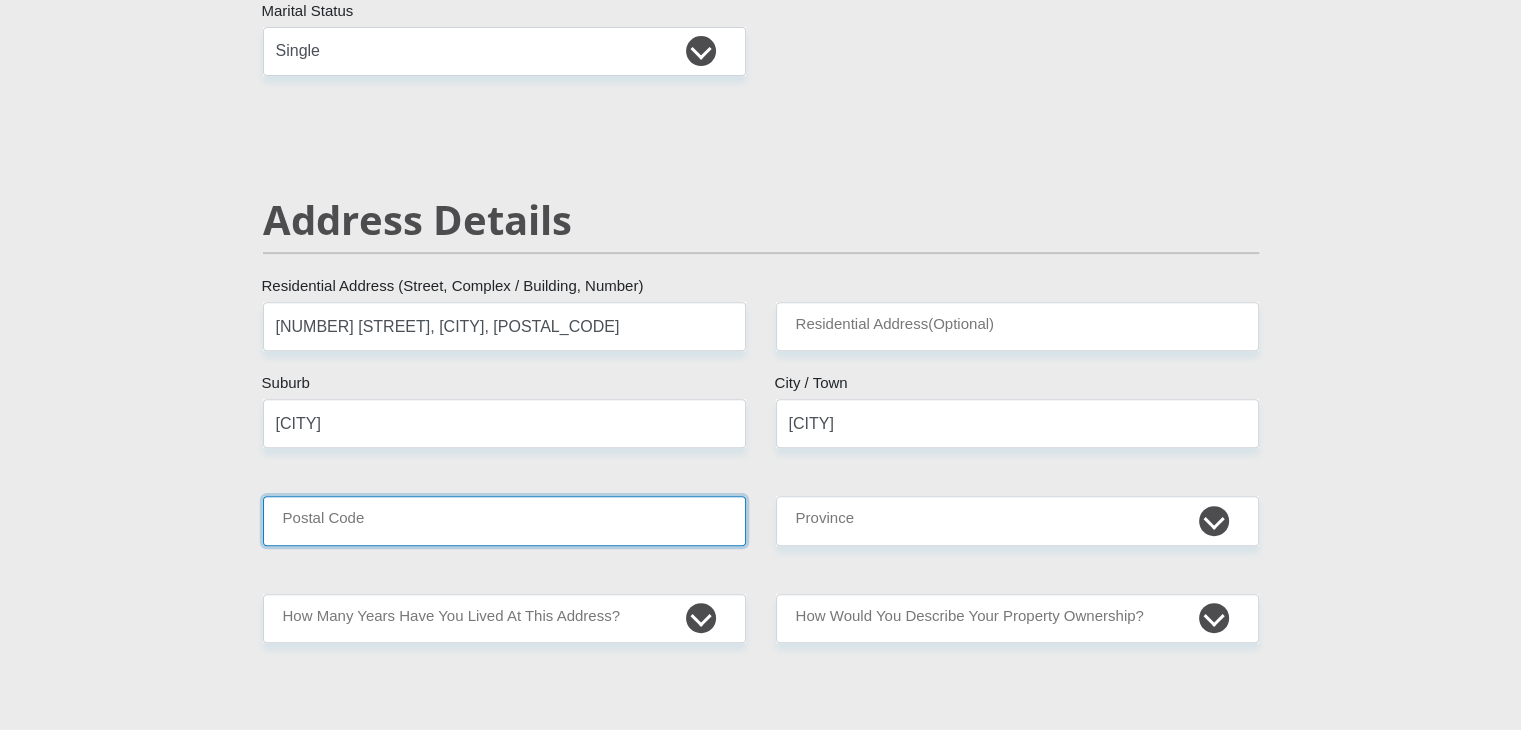 type on "2194" 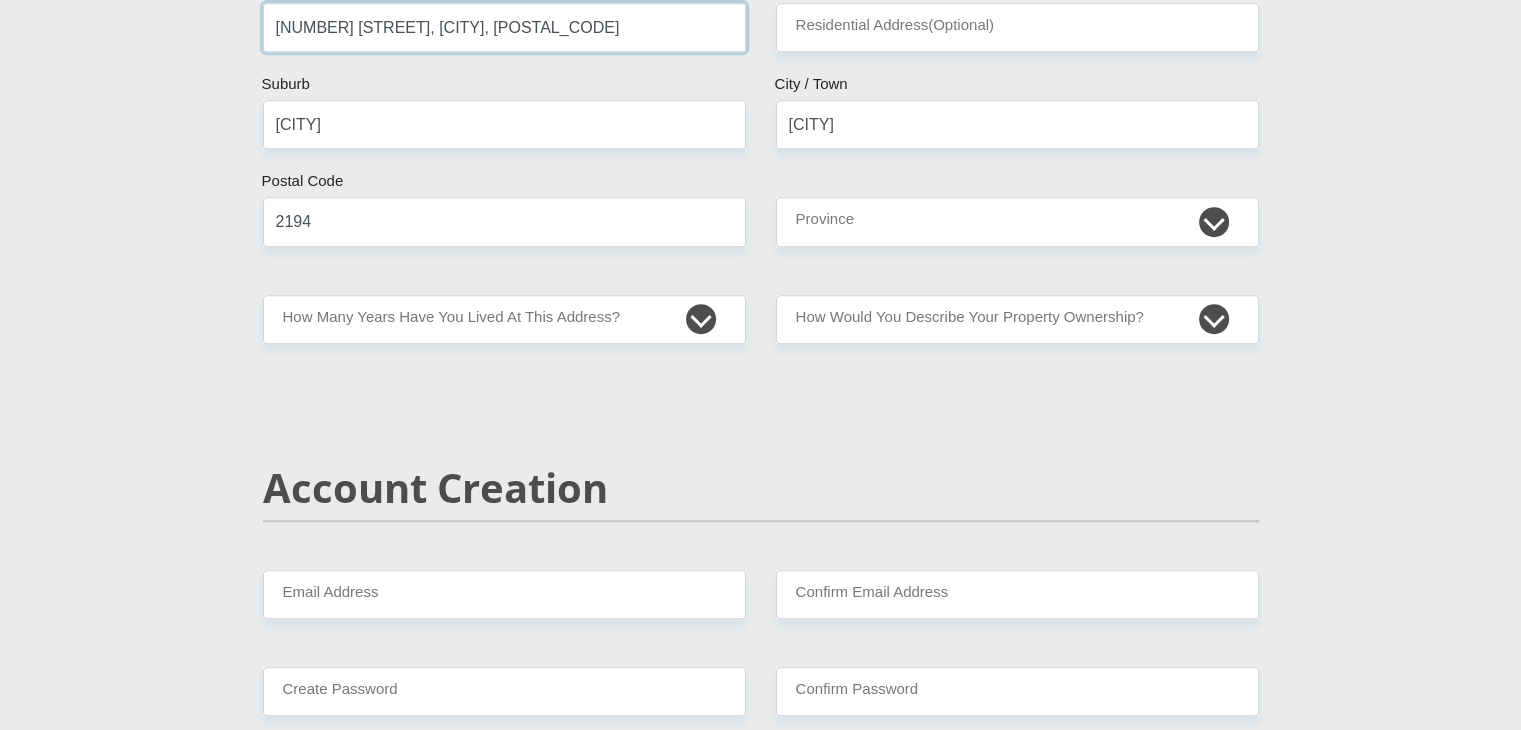 scroll, scrollTop: 1000, scrollLeft: 0, axis: vertical 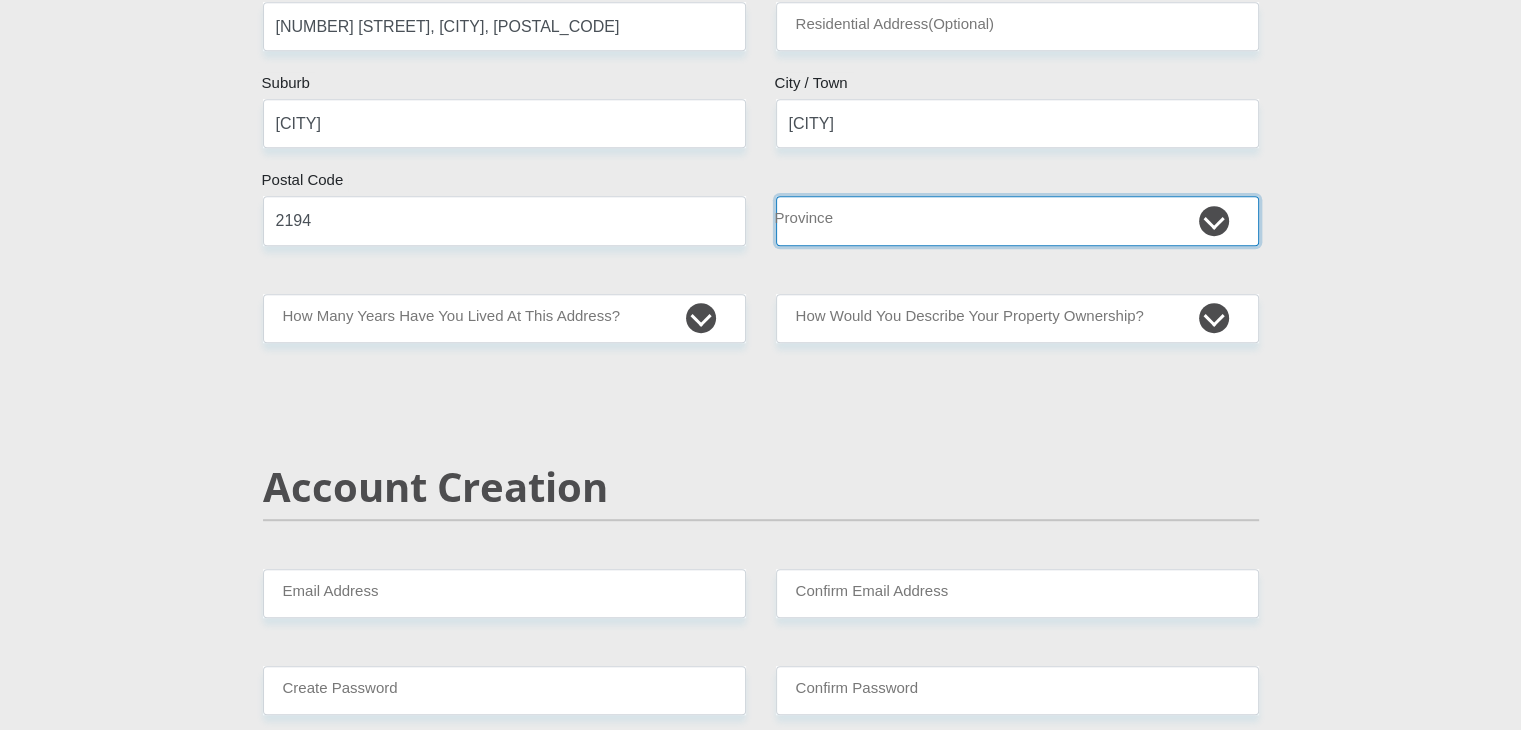click on "Eastern Cape
Free State
Gauteng
KwaZulu-Natal
Limpopo
Mpumalanga
Northern Cape
North West
Western Cape" at bounding box center (1017, 220) 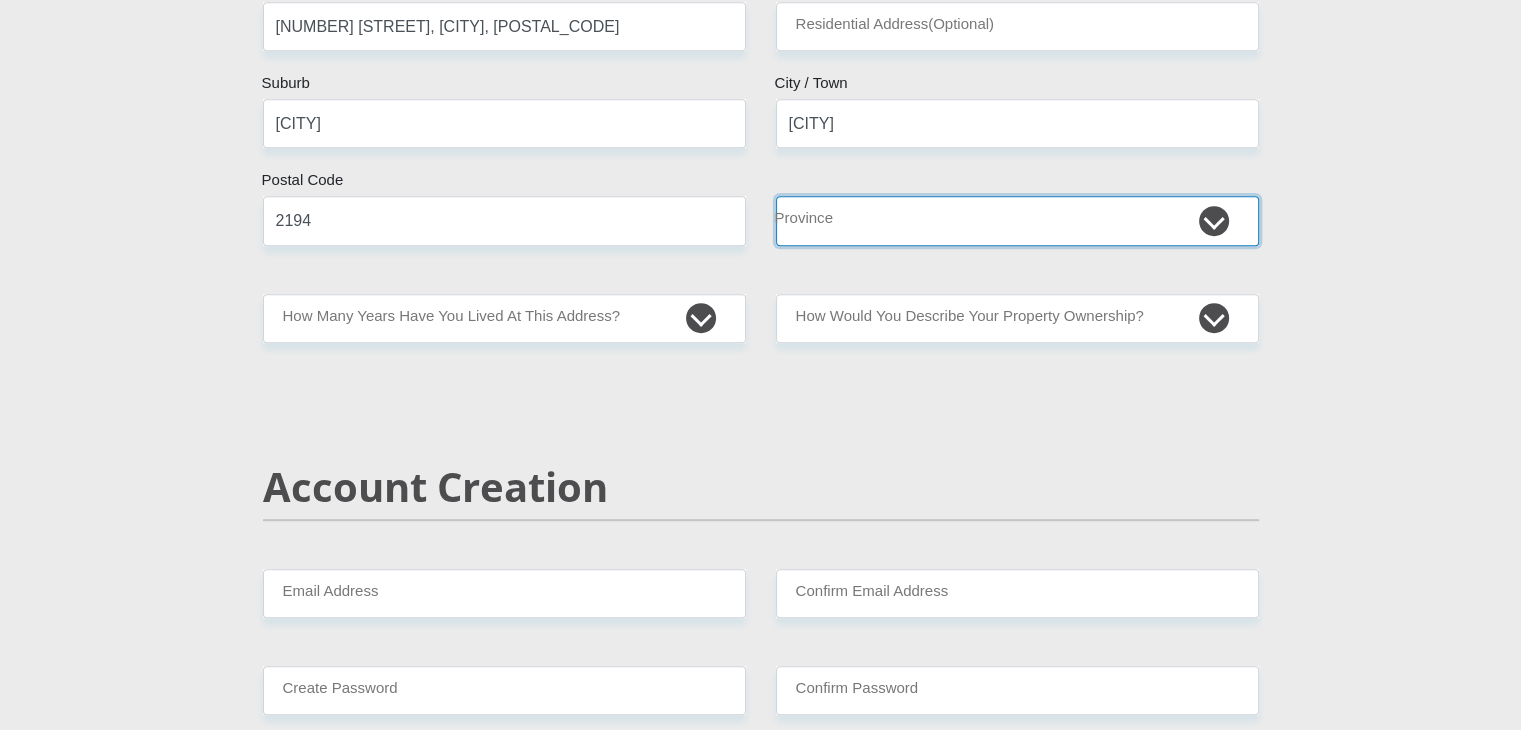 select on "Gauteng" 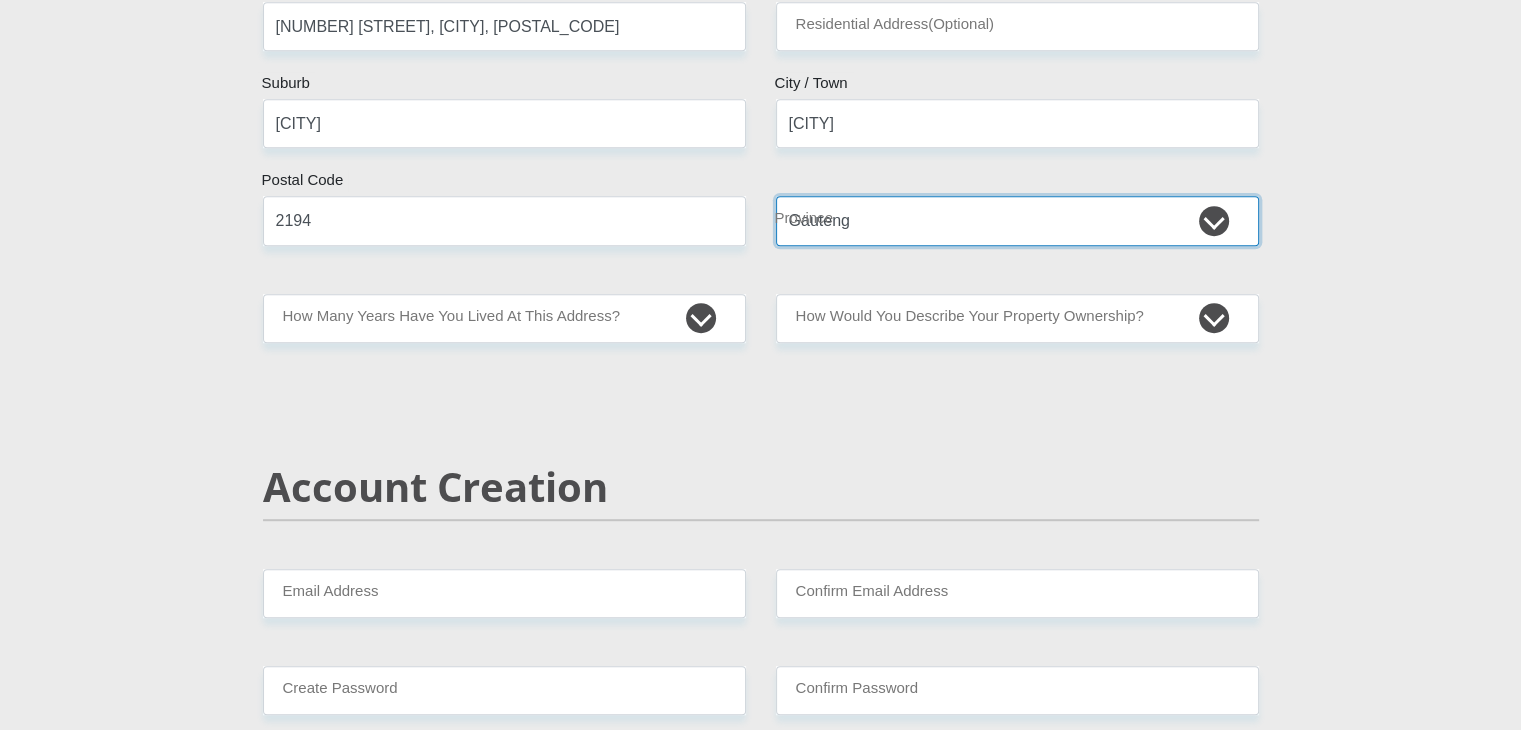 click on "Eastern Cape
Free State
Gauteng
KwaZulu-Natal
Limpopo
Mpumalanga
Northern Cape
North West
Western Cape" at bounding box center [1017, 220] 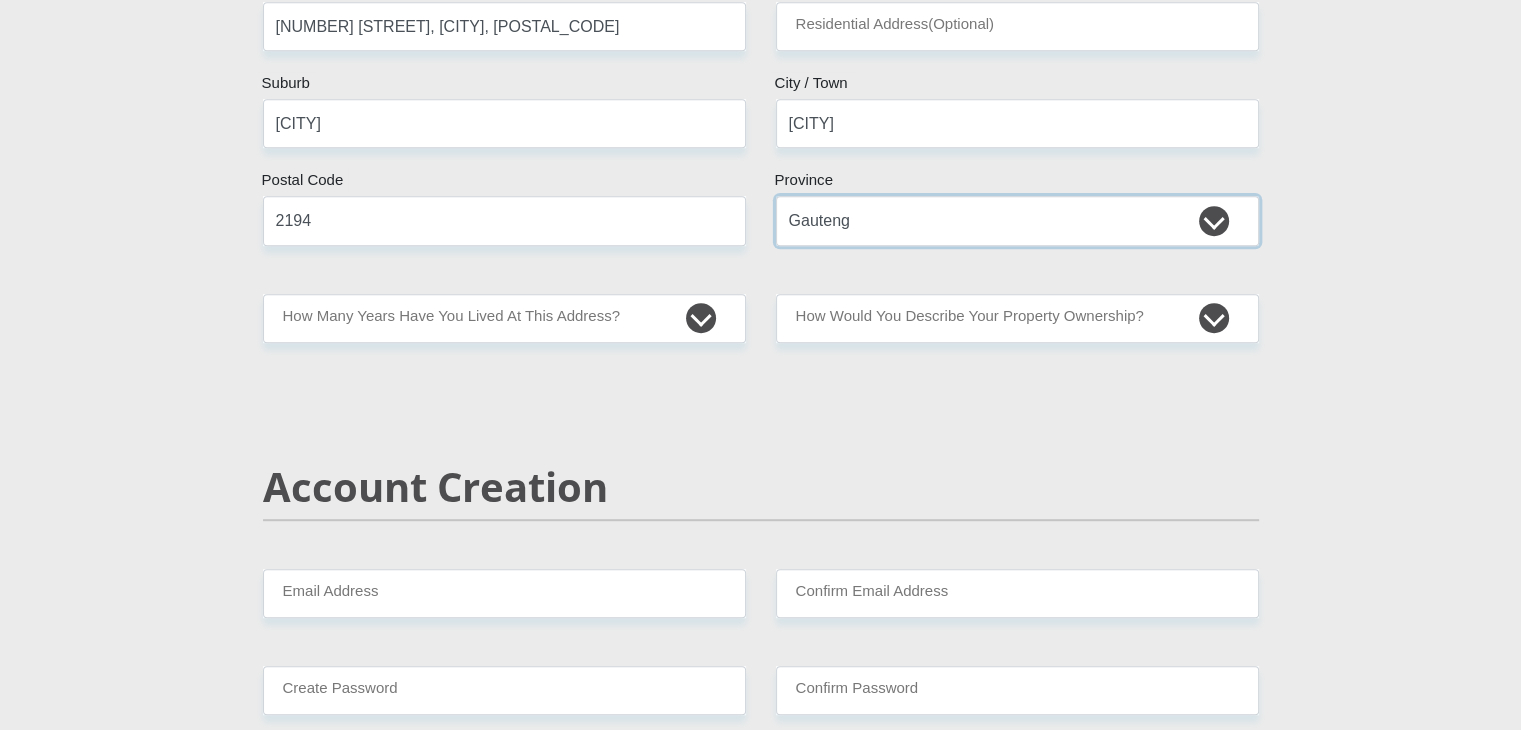scroll, scrollTop: 1100, scrollLeft: 0, axis: vertical 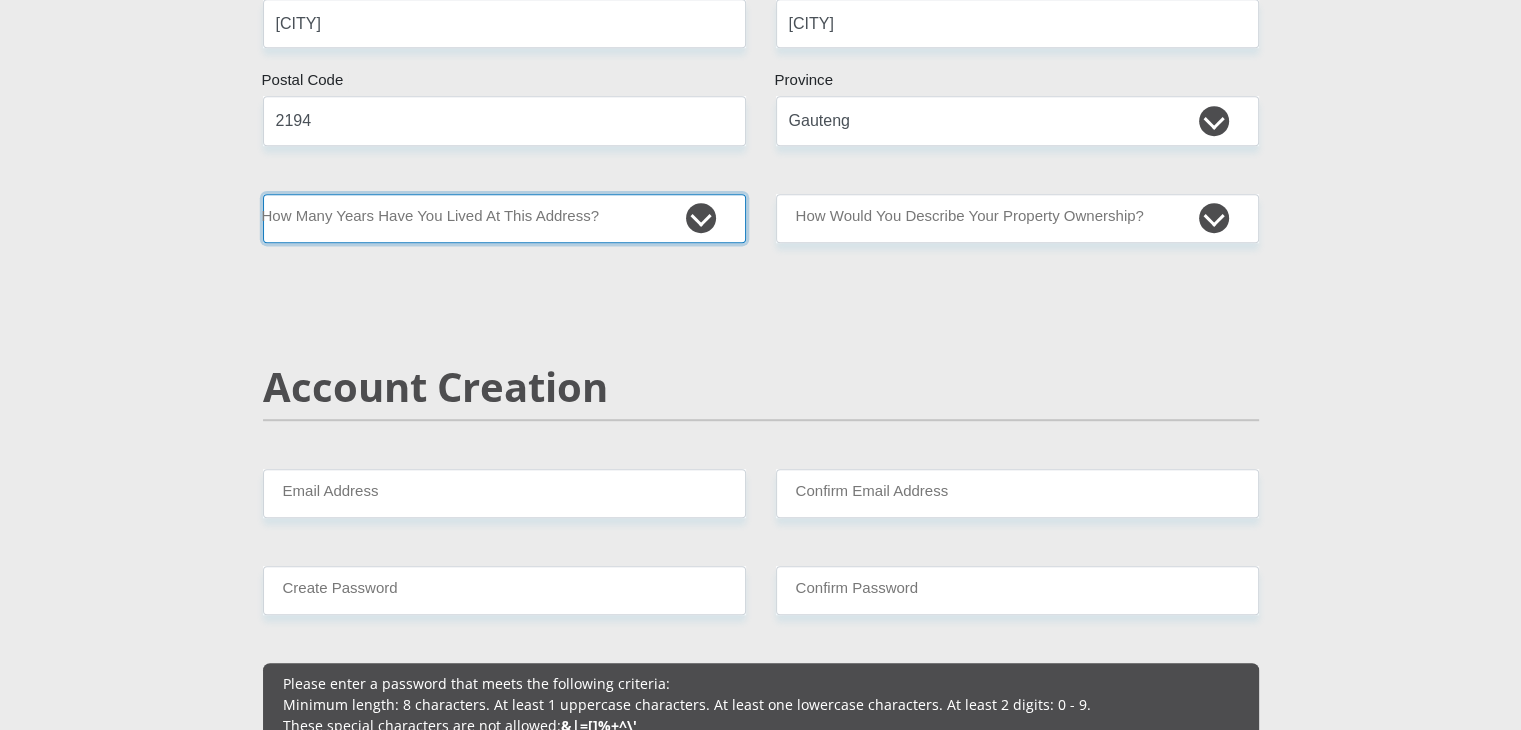 click on "less than 1 year
1-3 years
3-5 years
5+ years" at bounding box center (504, 218) 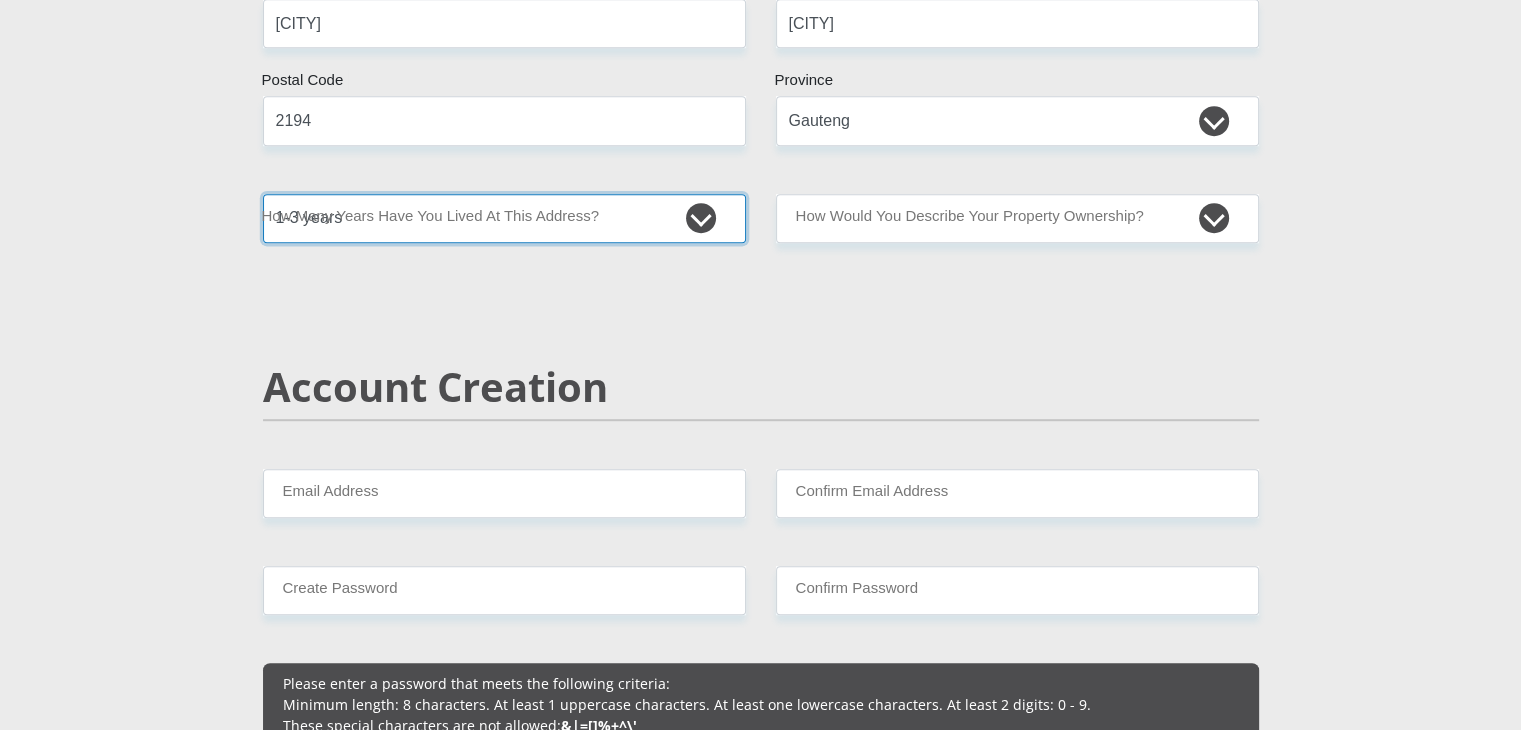 click on "less than 1 year
1-3 years
3-5 years
5+ years" at bounding box center [504, 218] 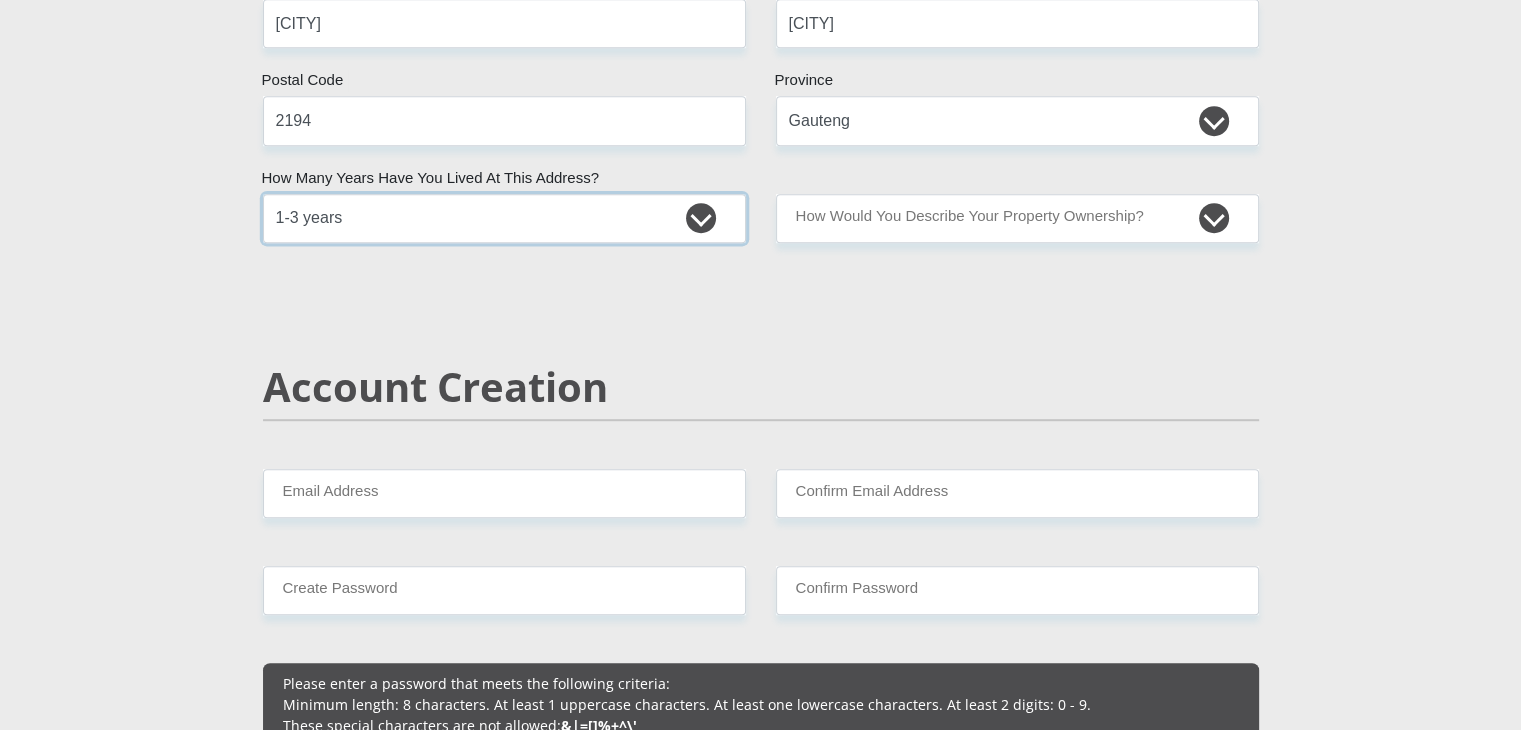 scroll, scrollTop: 1200, scrollLeft: 0, axis: vertical 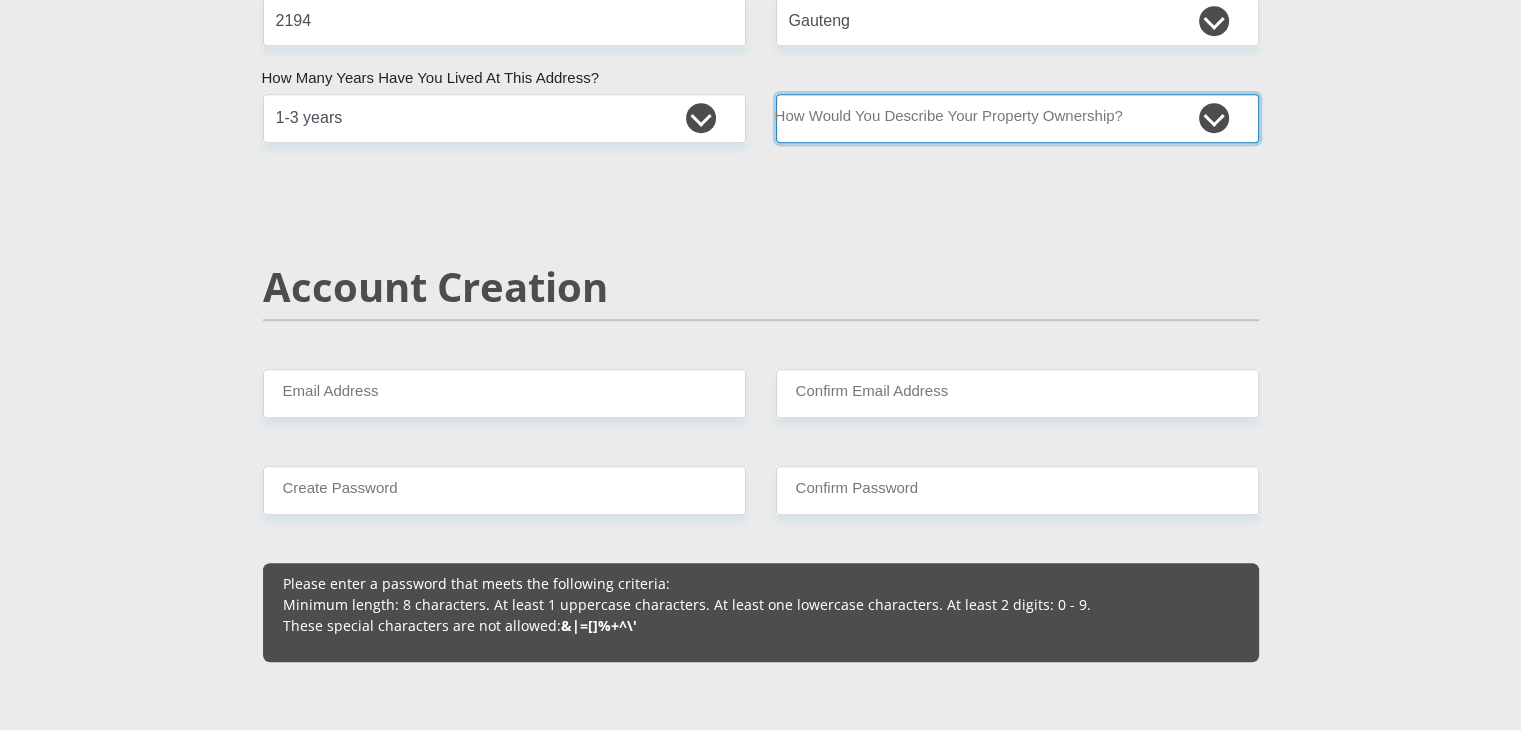 click on "Owned
Rented
Family Owned
Company Dwelling" at bounding box center (1017, 118) 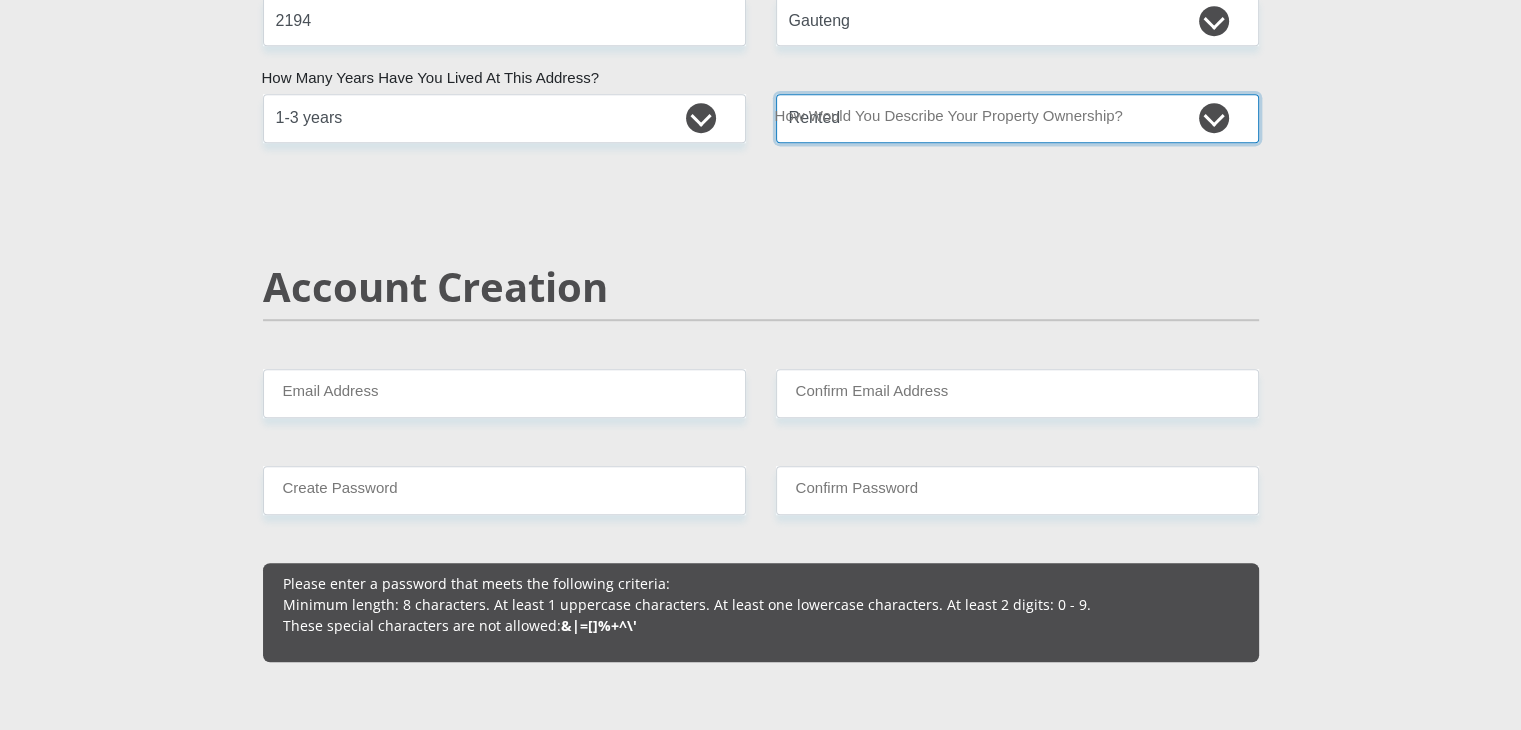 click on "Owned
Rented
Family Owned
Company Dwelling" at bounding box center [1017, 118] 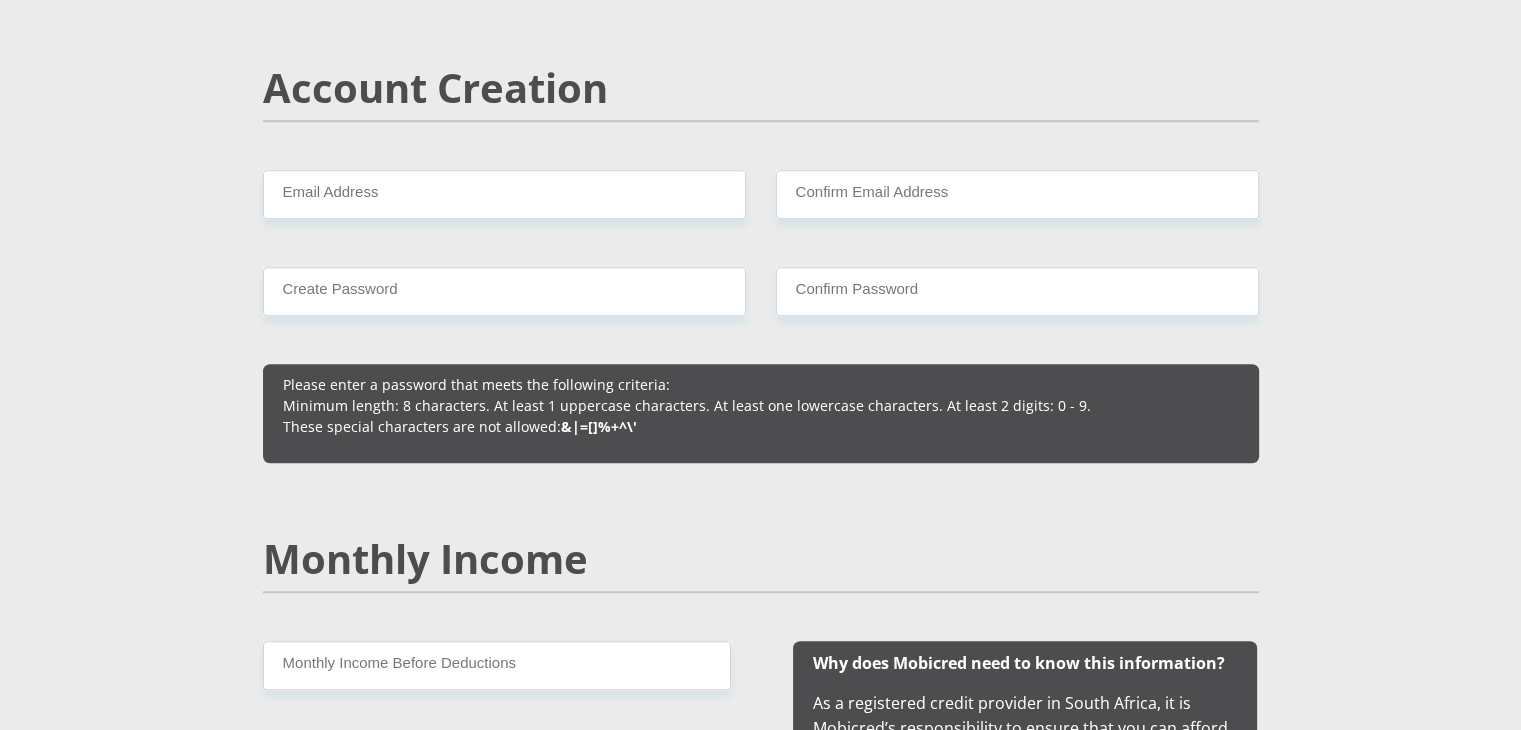 scroll, scrollTop: 1400, scrollLeft: 0, axis: vertical 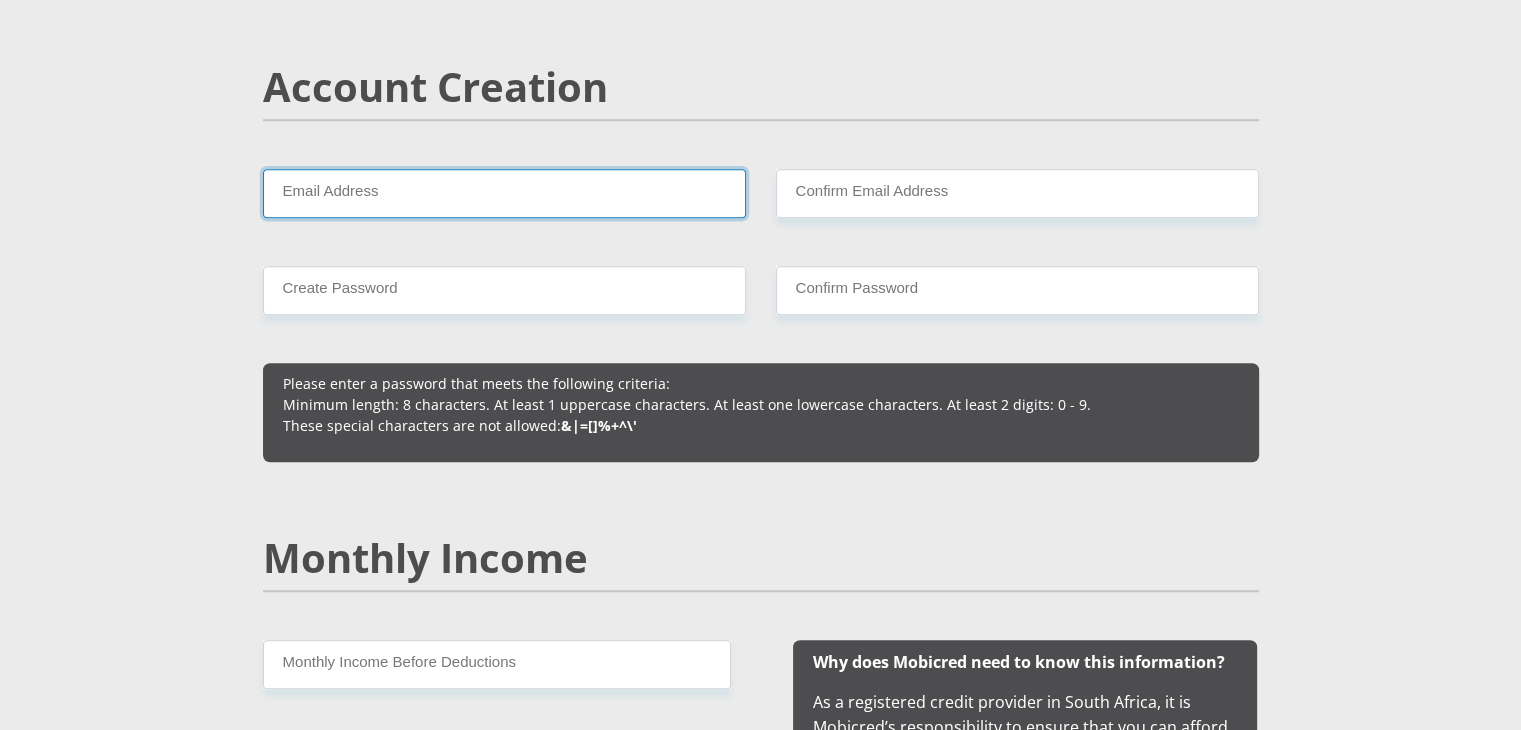 click on "Email Address" at bounding box center [504, 193] 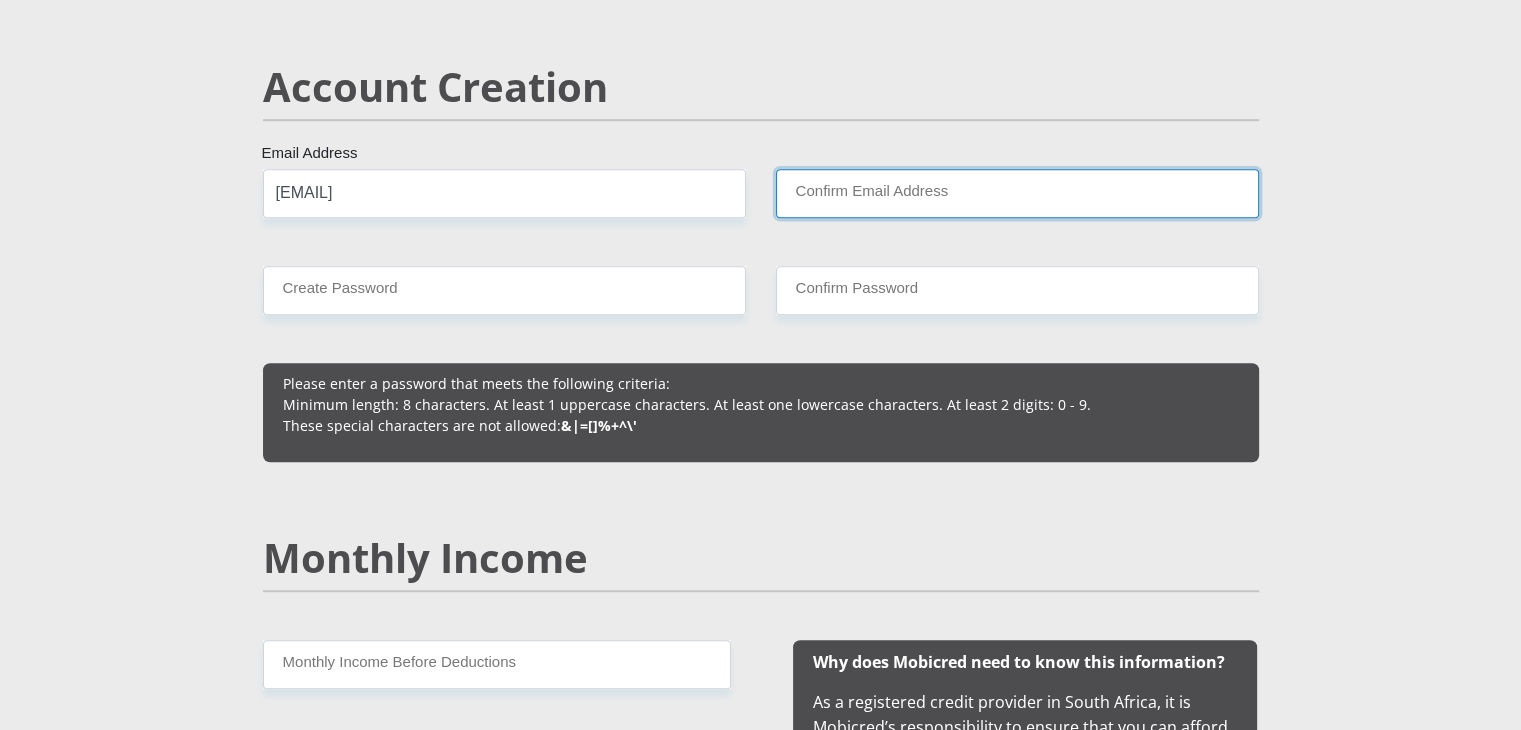 type on "[EMAIL]" 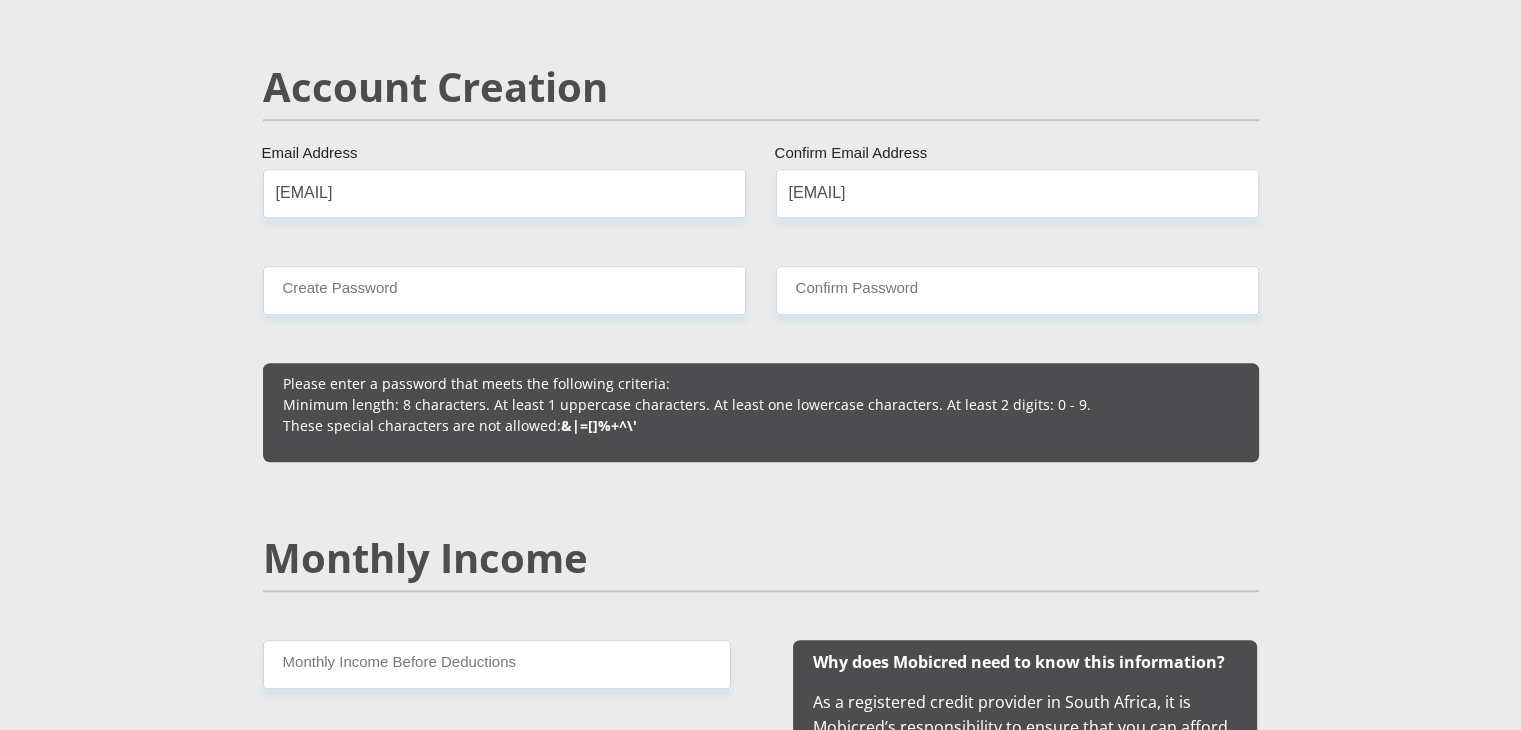 type 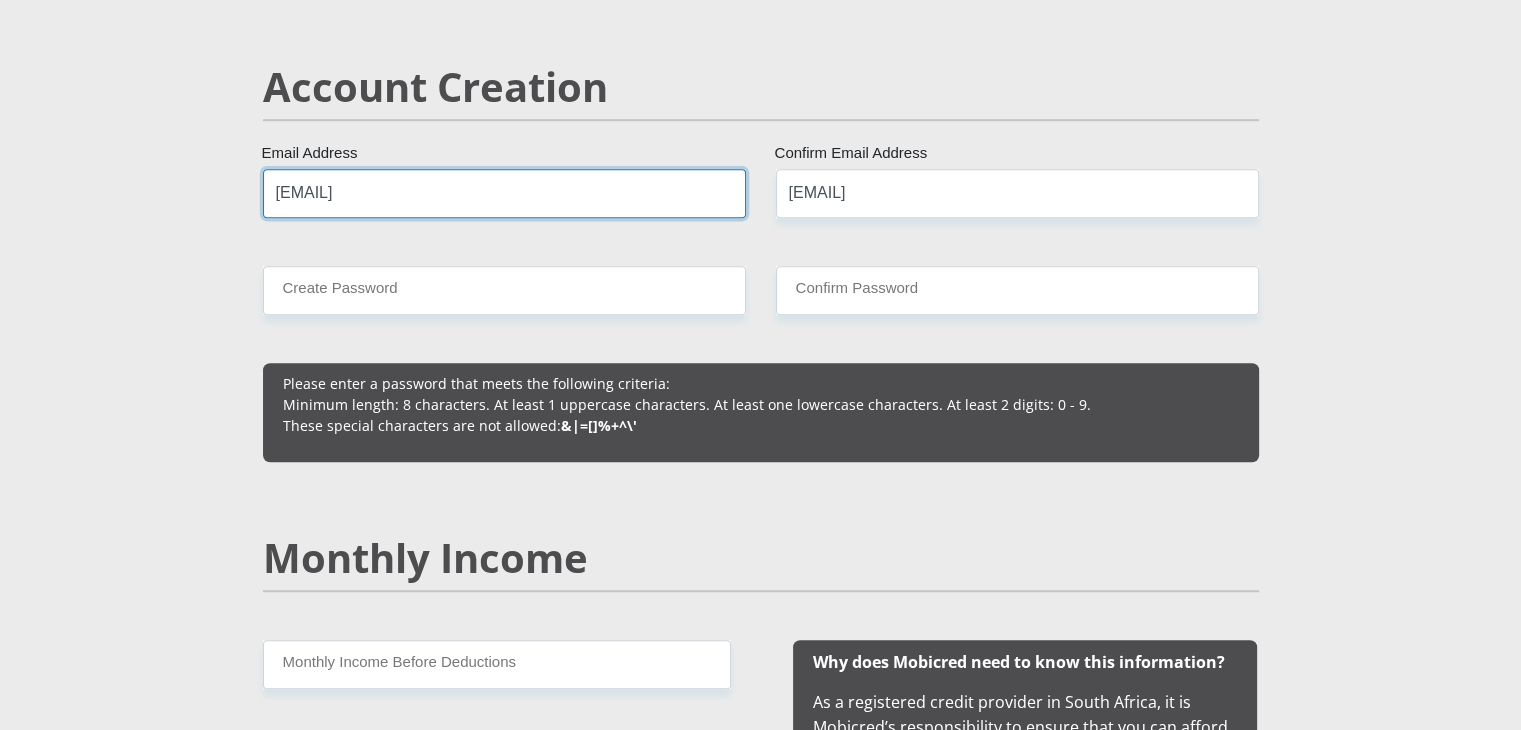 type 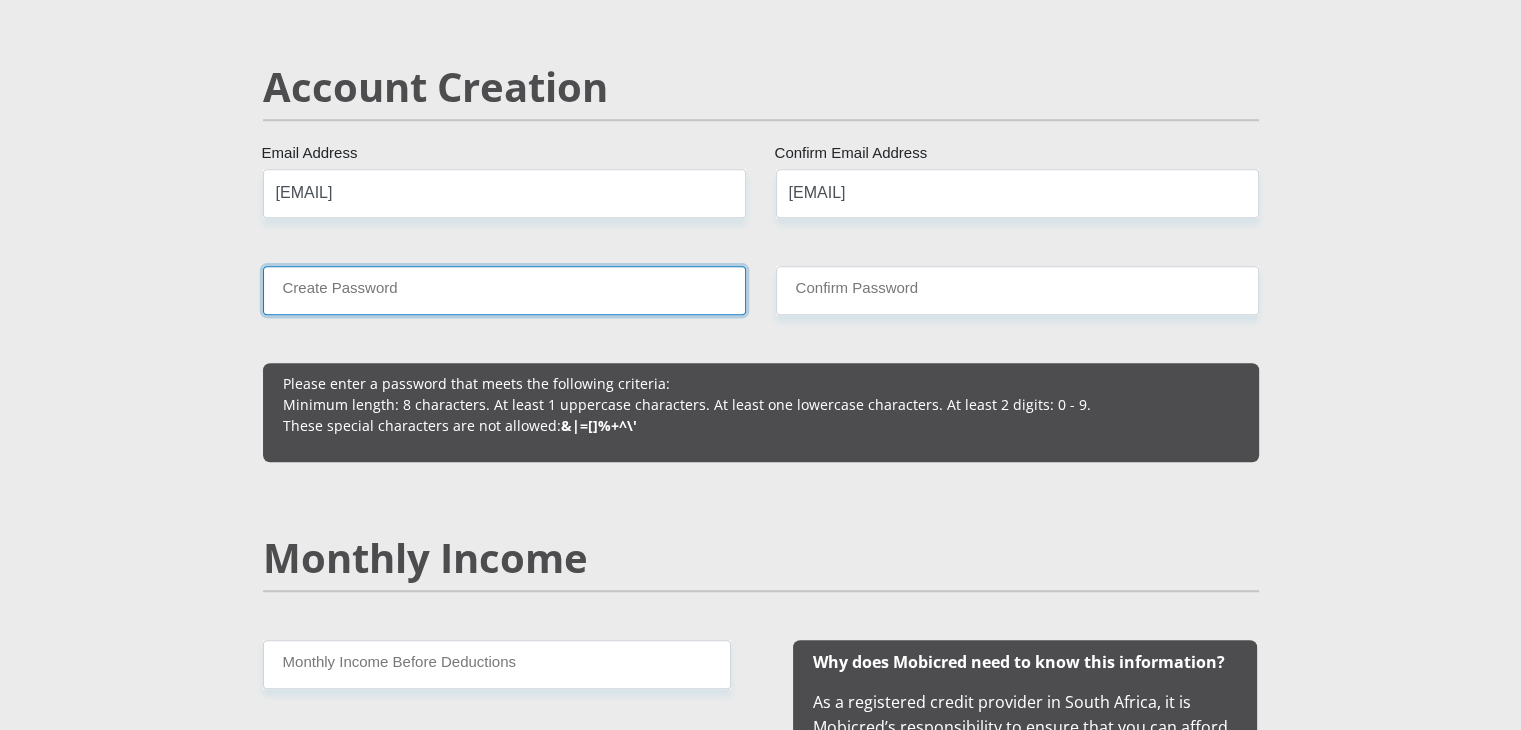 click on "Create Password" at bounding box center (504, 290) 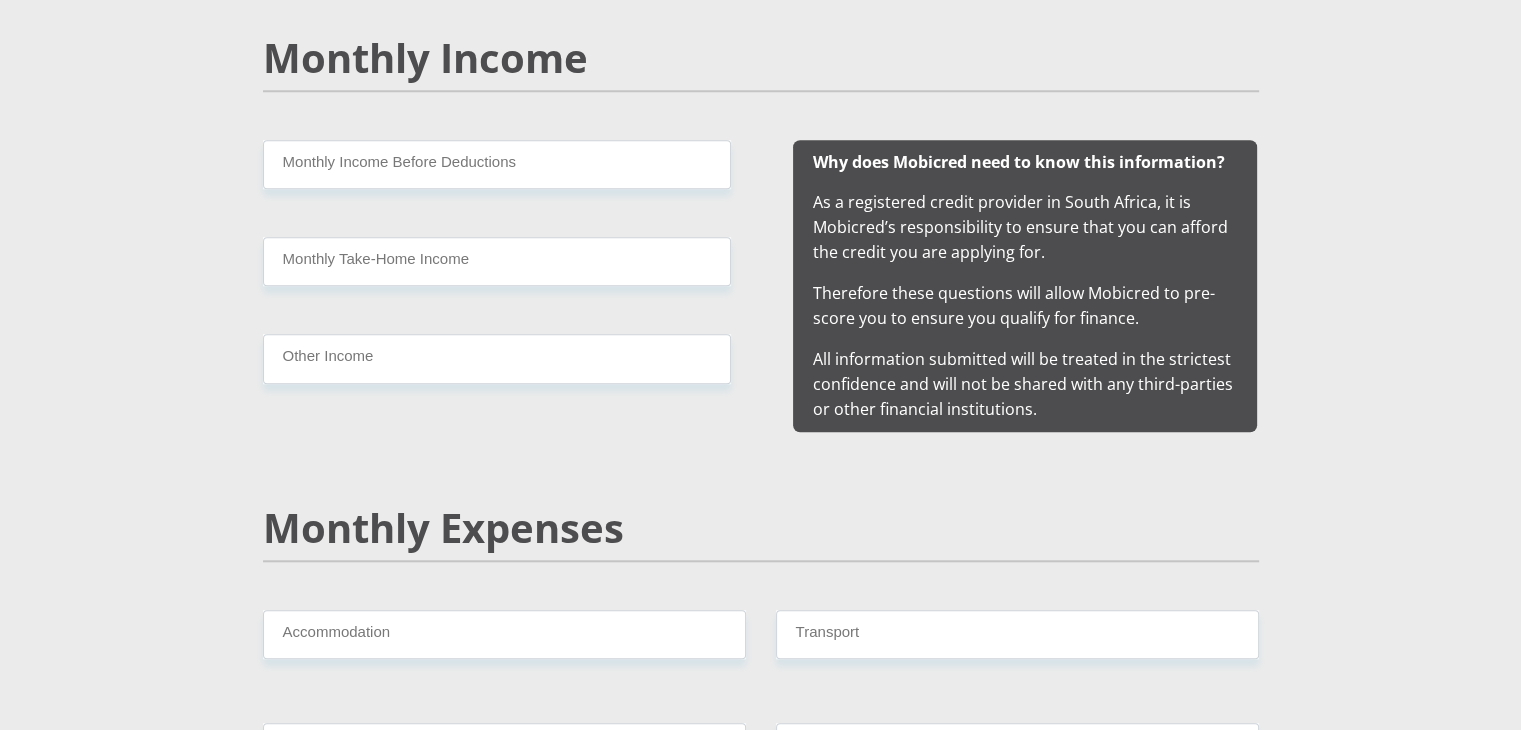 scroll, scrollTop: 1800, scrollLeft: 0, axis: vertical 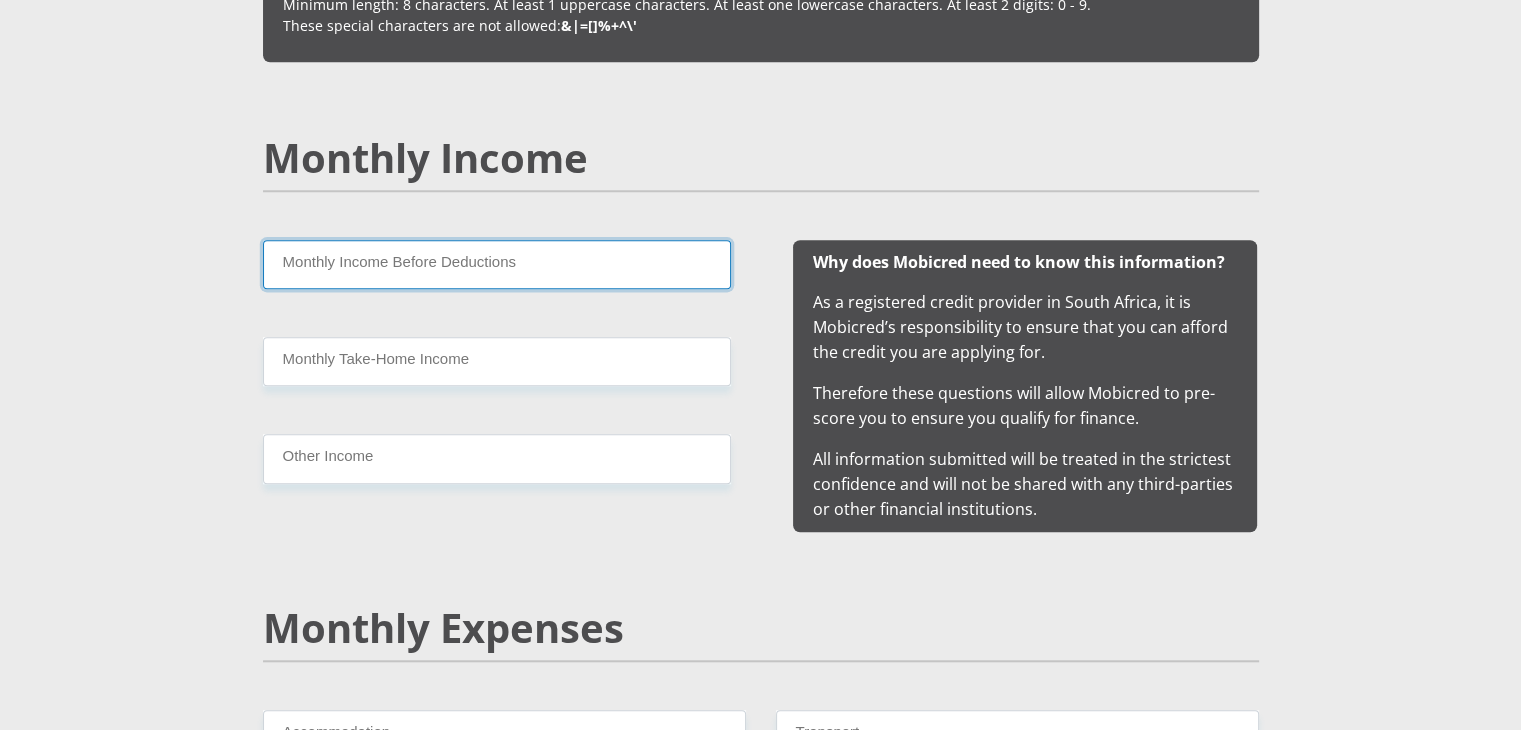 click on "Monthly Income Before Deductions" at bounding box center (497, 264) 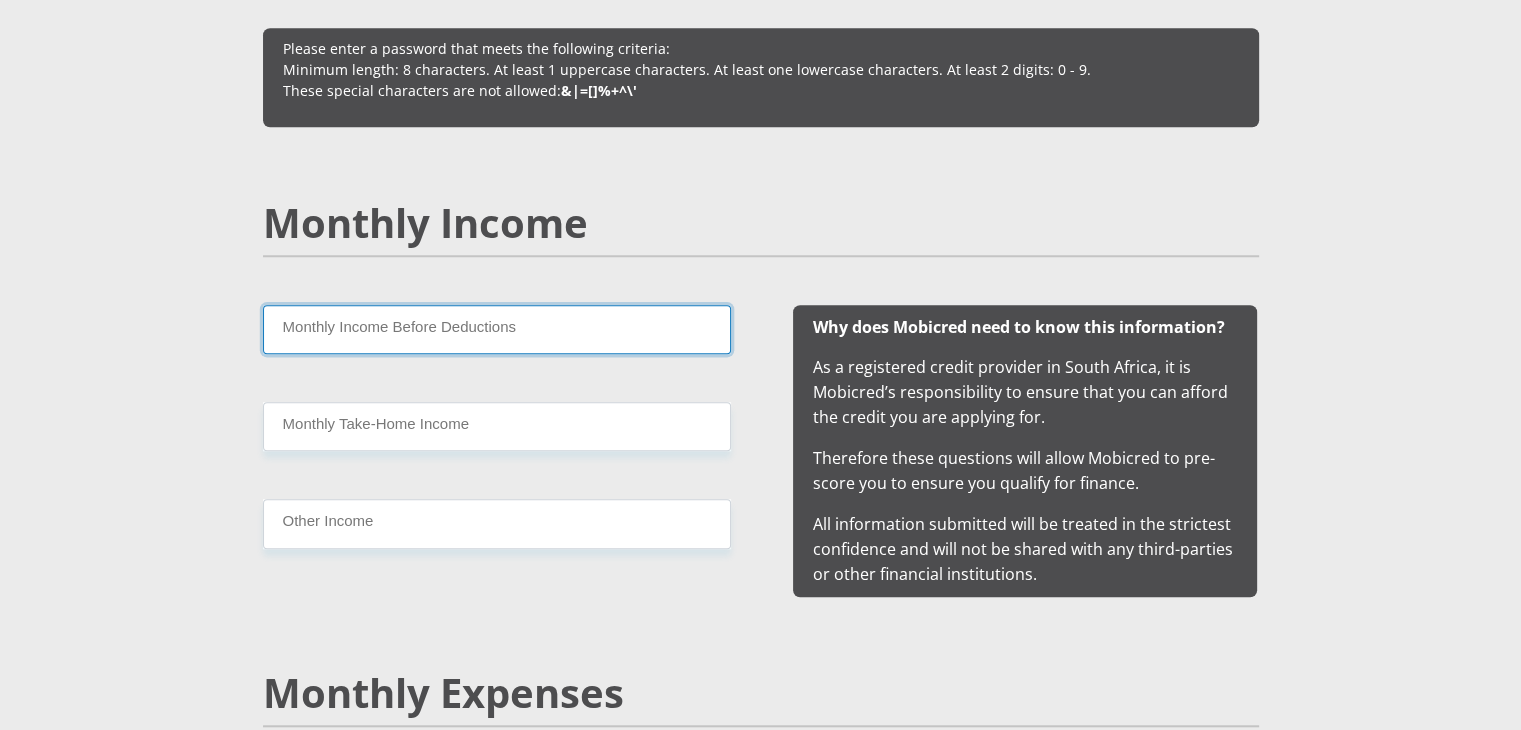 scroll, scrollTop: 1700, scrollLeft: 0, axis: vertical 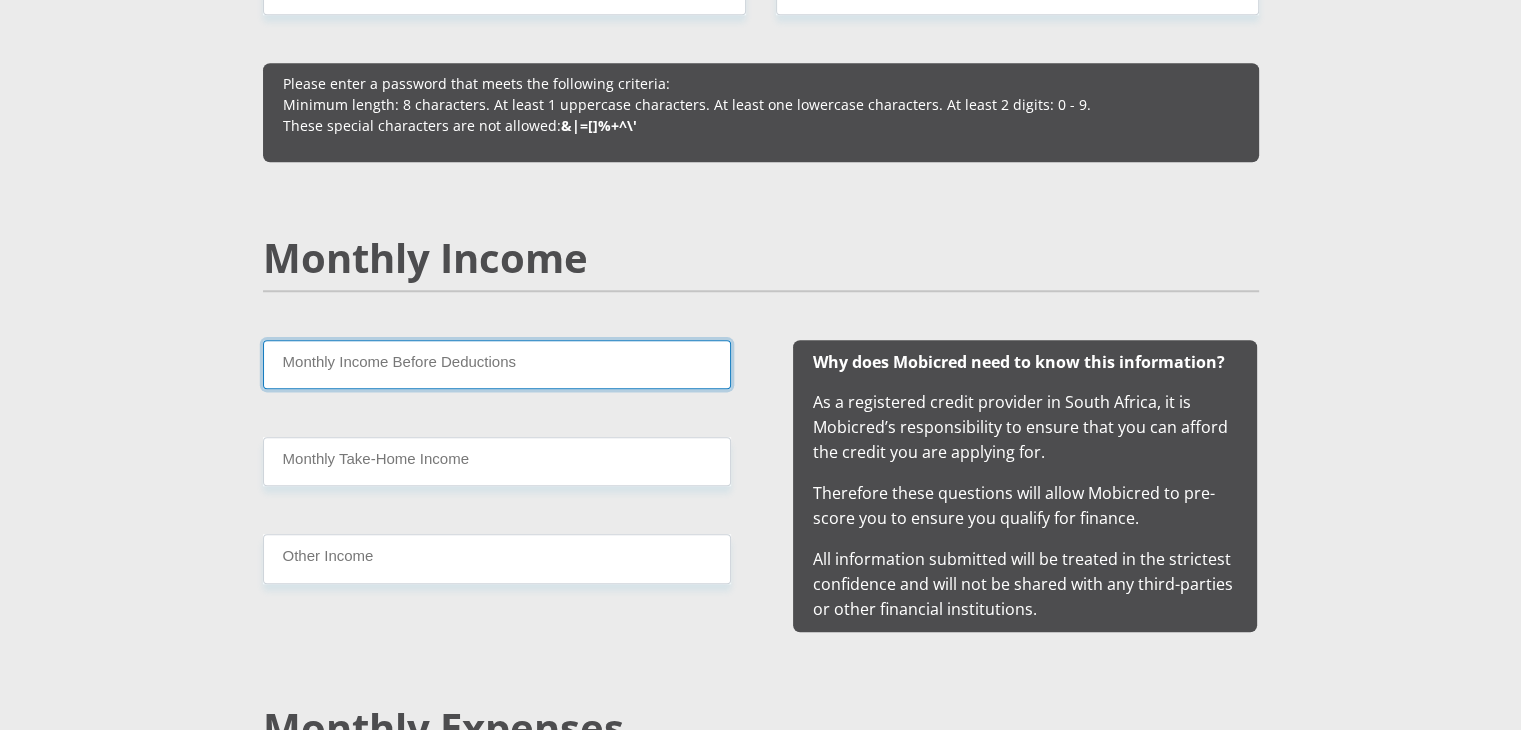 click on "Monthly Income Before Deductions" at bounding box center [497, 364] 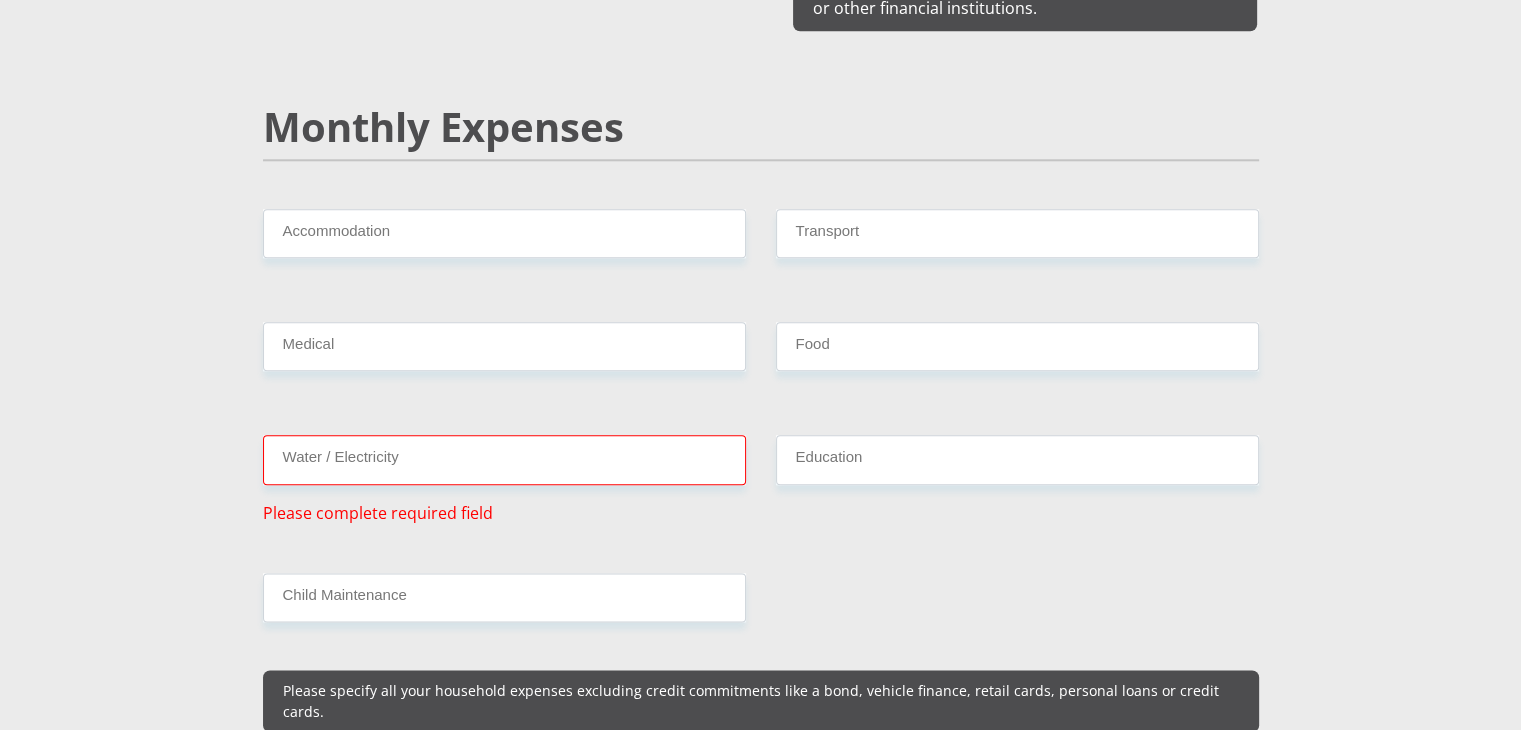 scroll, scrollTop: 2300, scrollLeft: 0, axis: vertical 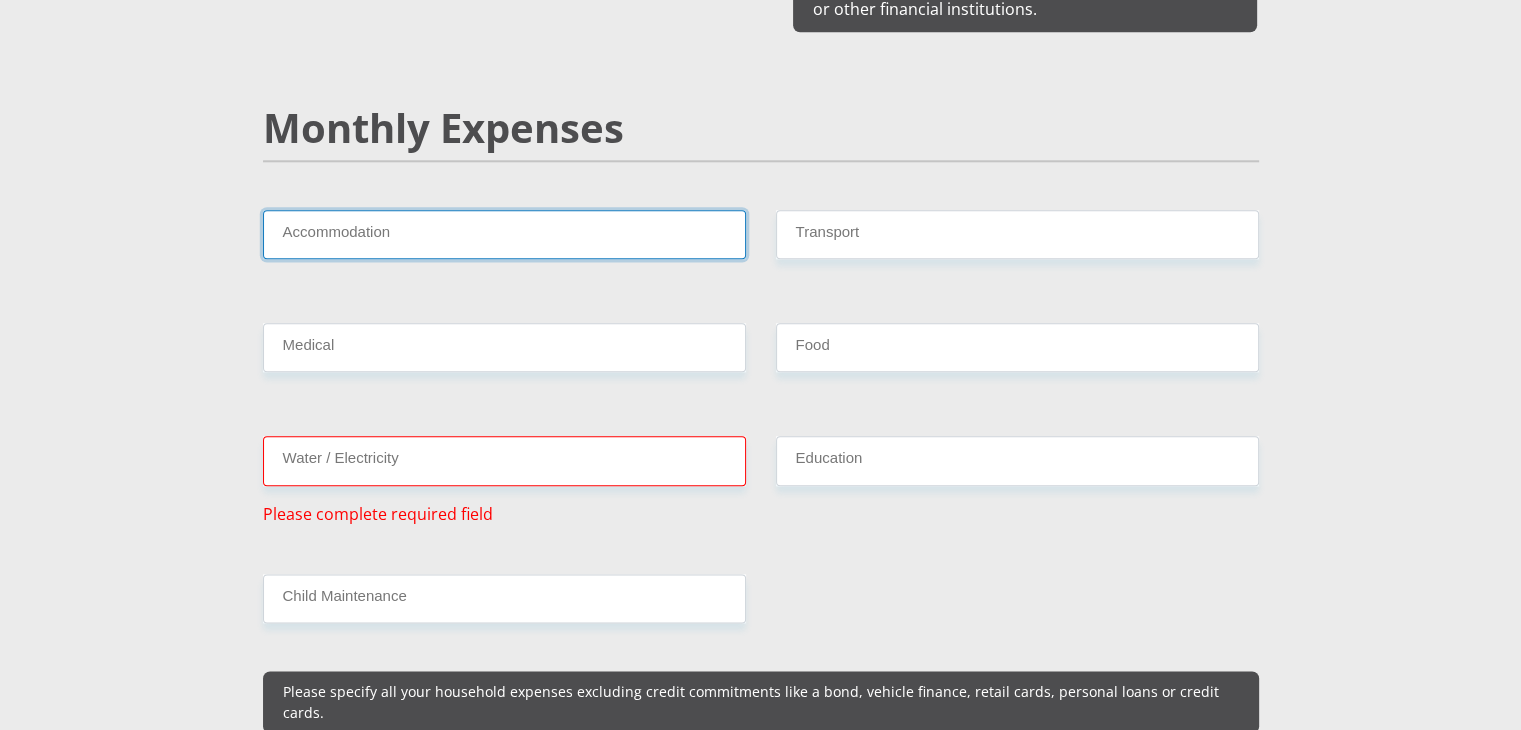 click on "Accommodation" at bounding box center [504, 234] 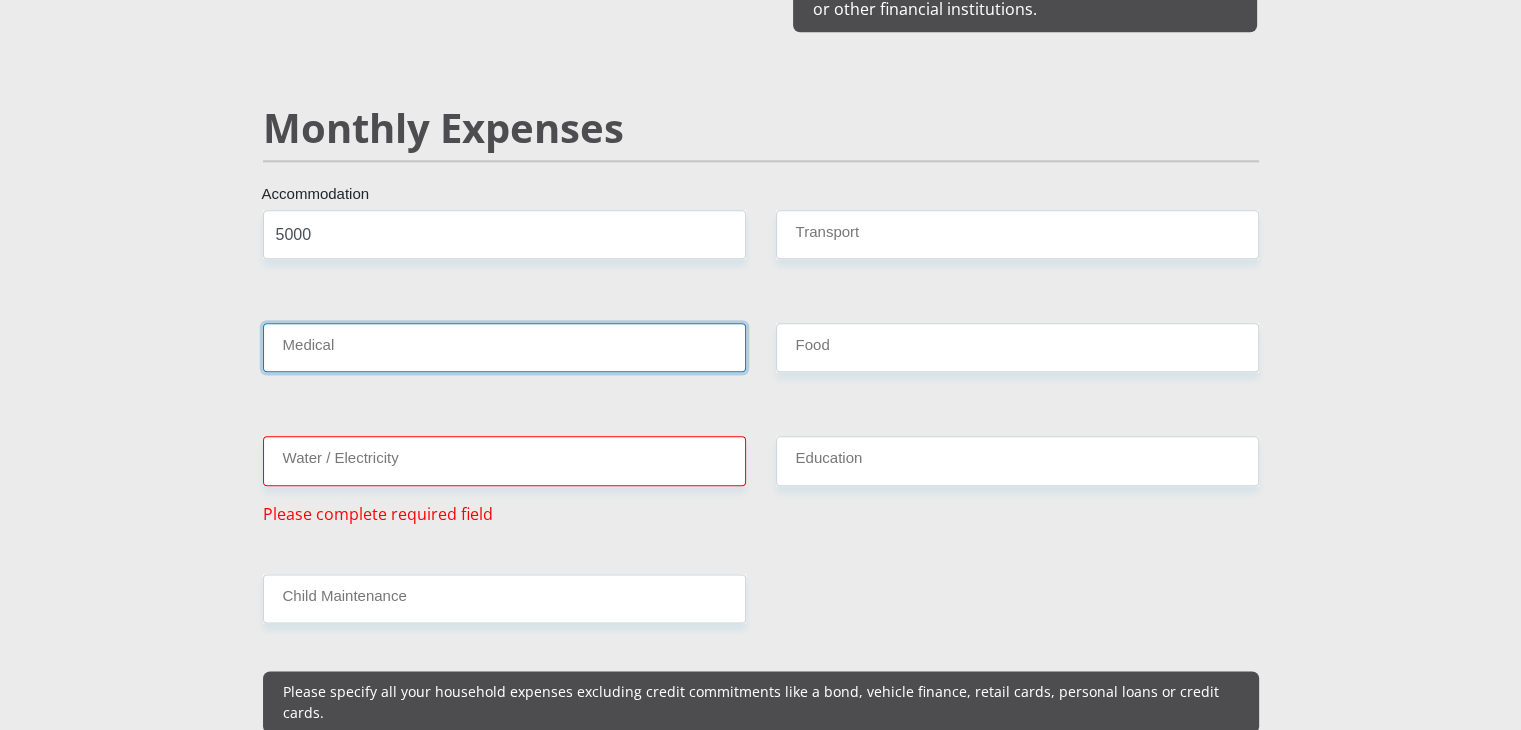click on "Medical" at bounding box center [504, 347] 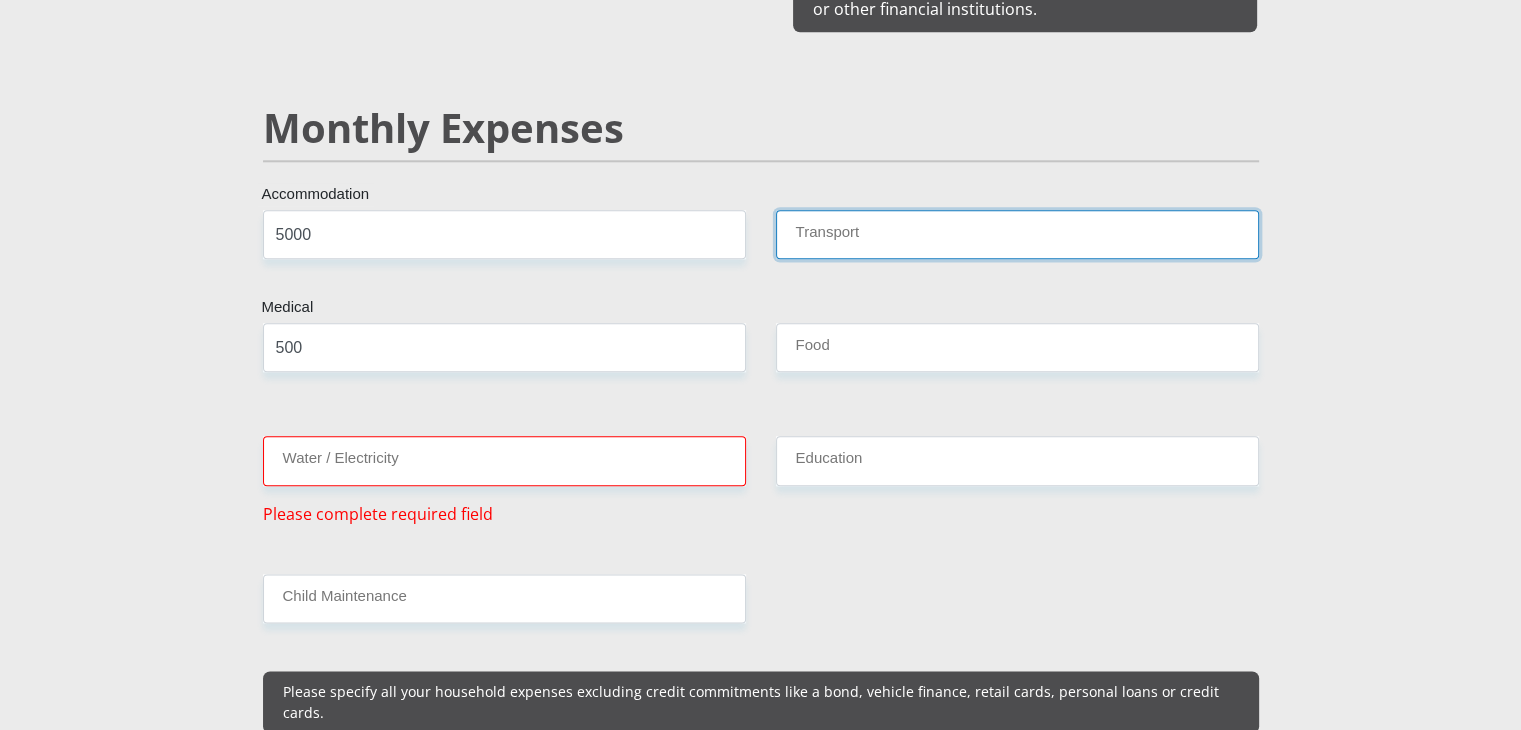 click on "Transport" at bounding box center [1017, 234] 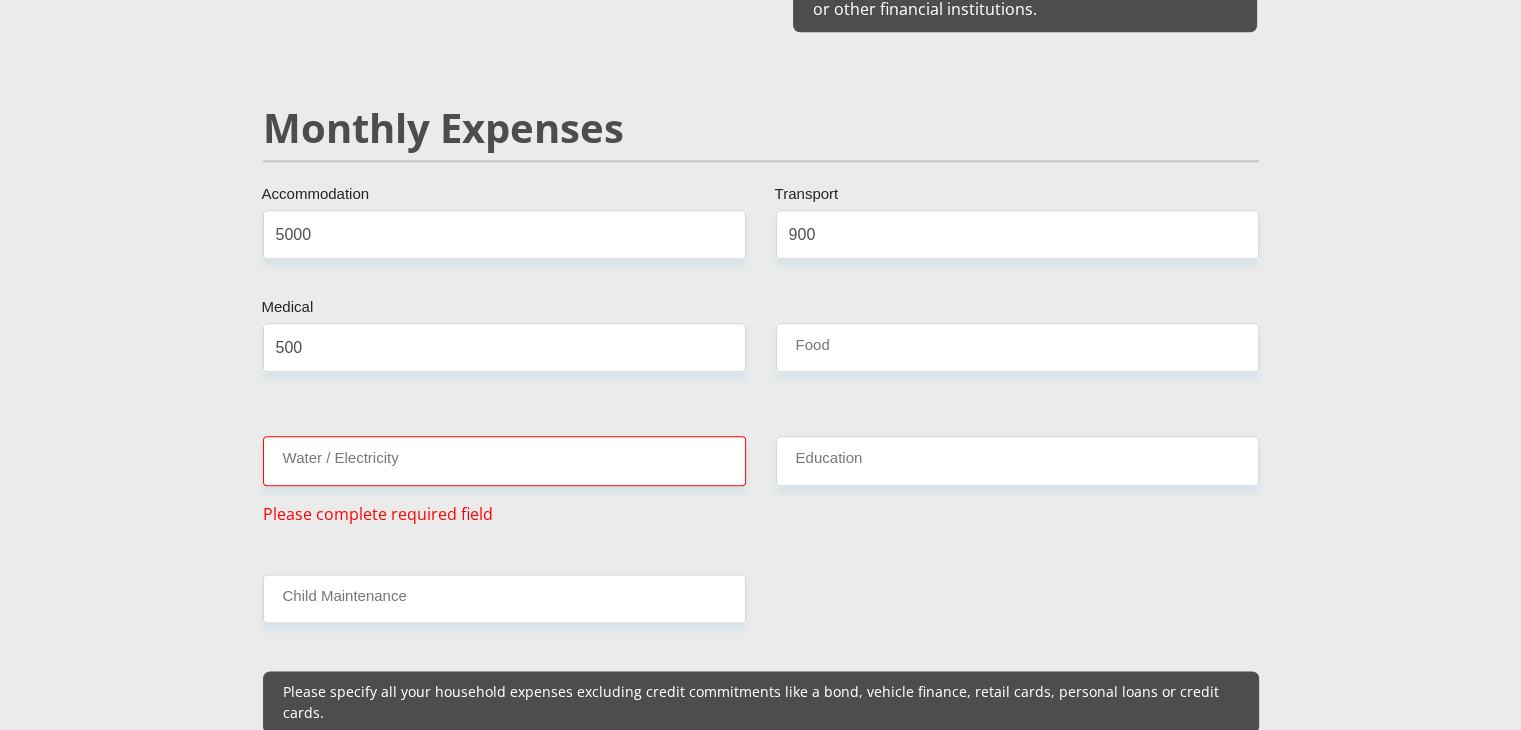 click on "Food" at bounding box center (1017, 355) 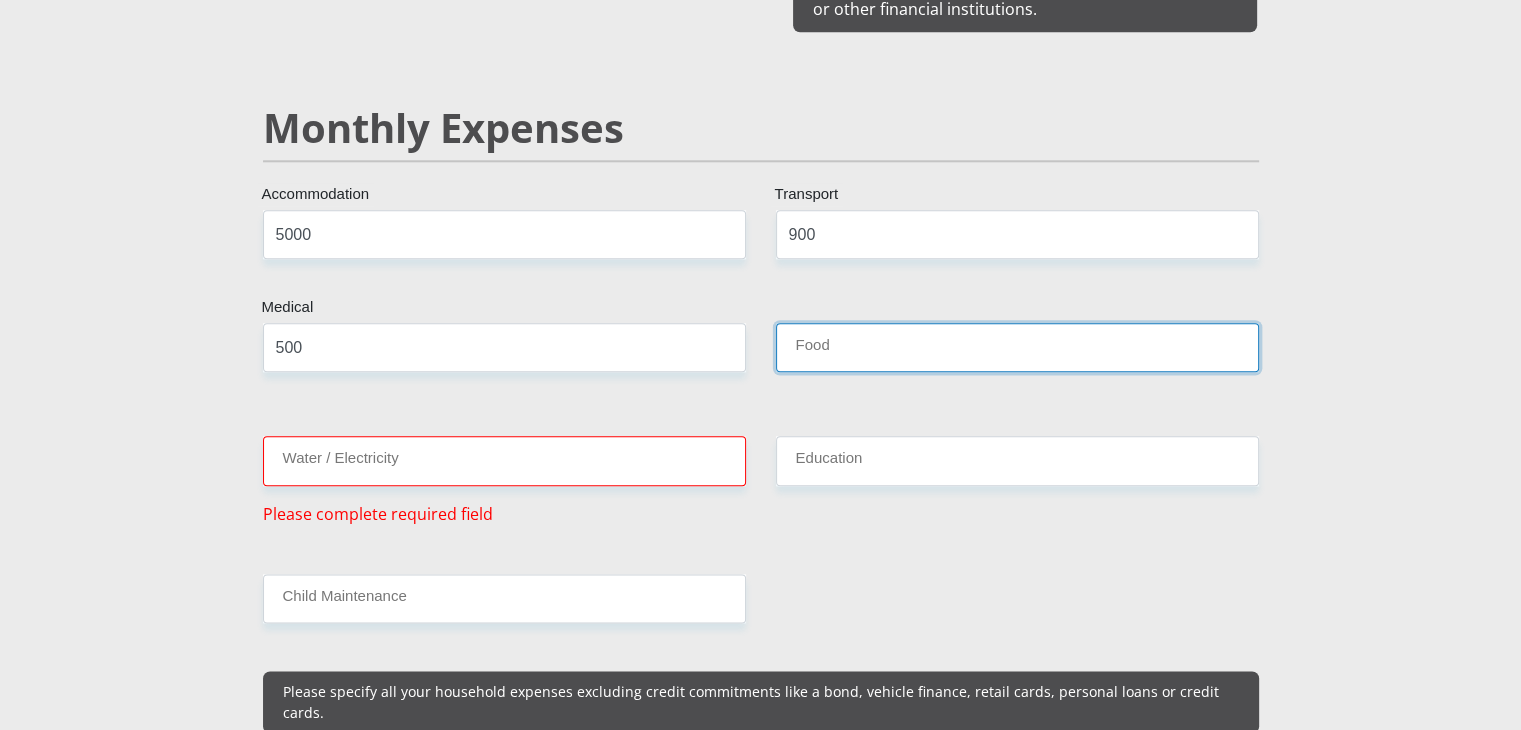 click on "Food" at bounding box center [1017, 347] 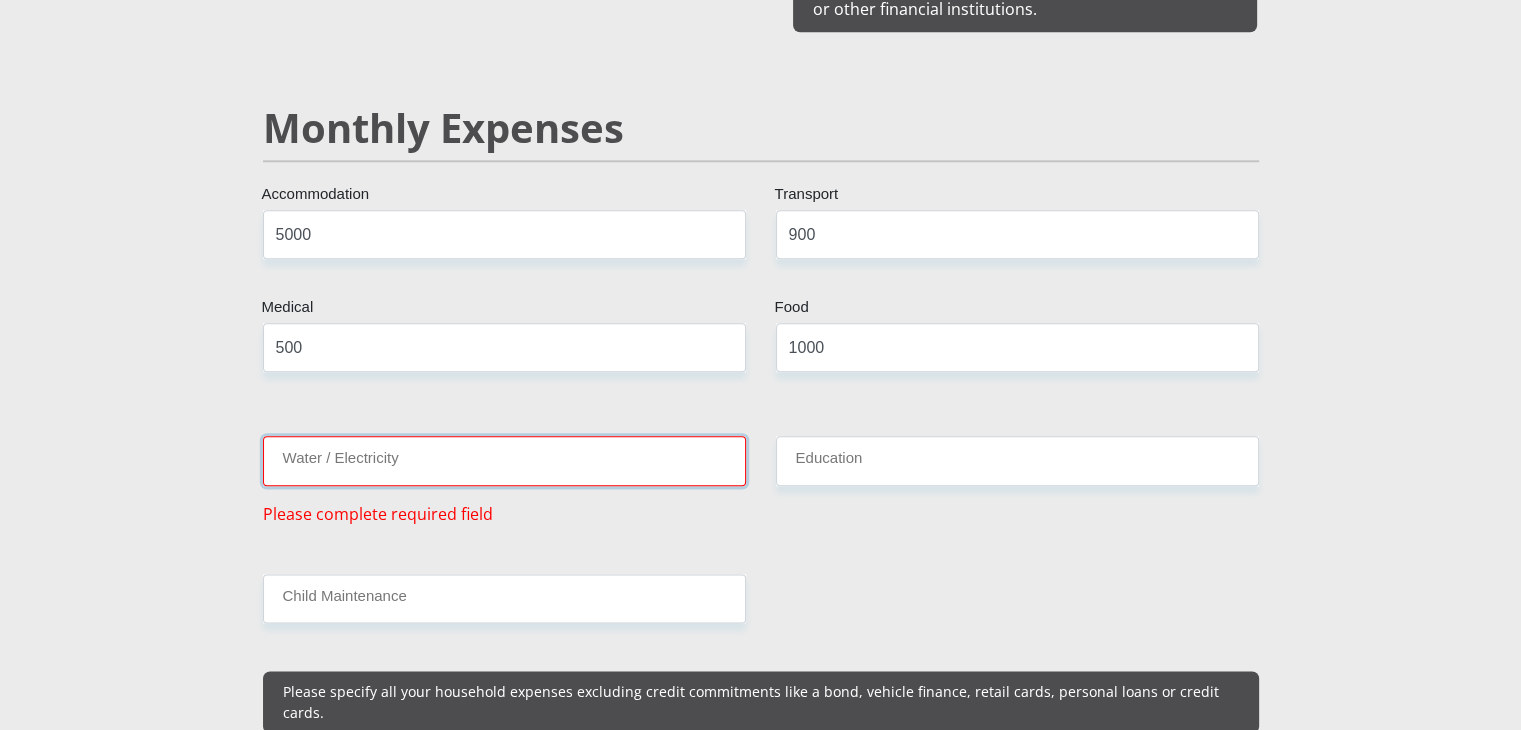 click on "Water / Electricity" at bounding box center [504, 460] 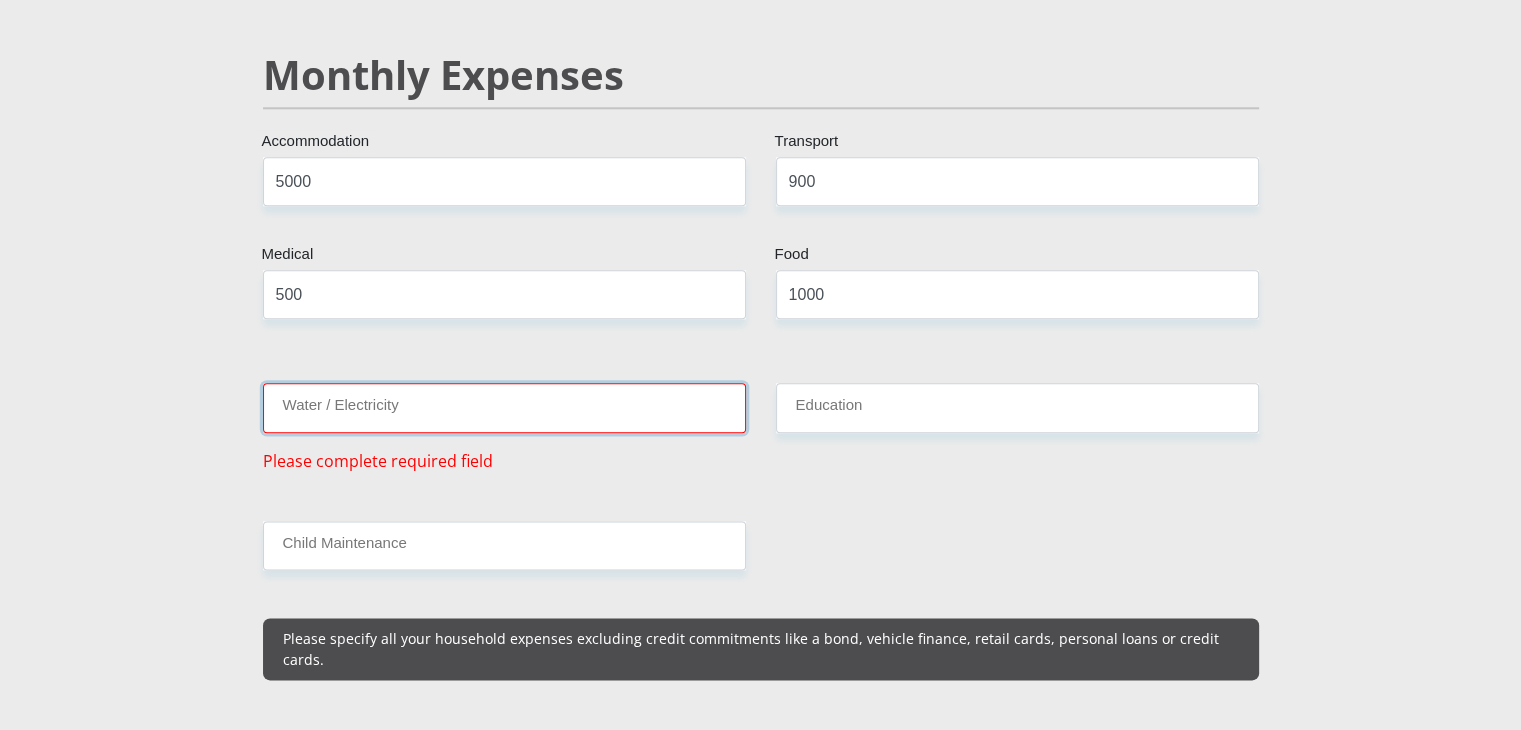 scroll, scrollTop: 2400, scrollLeft: 0, axis: vertical 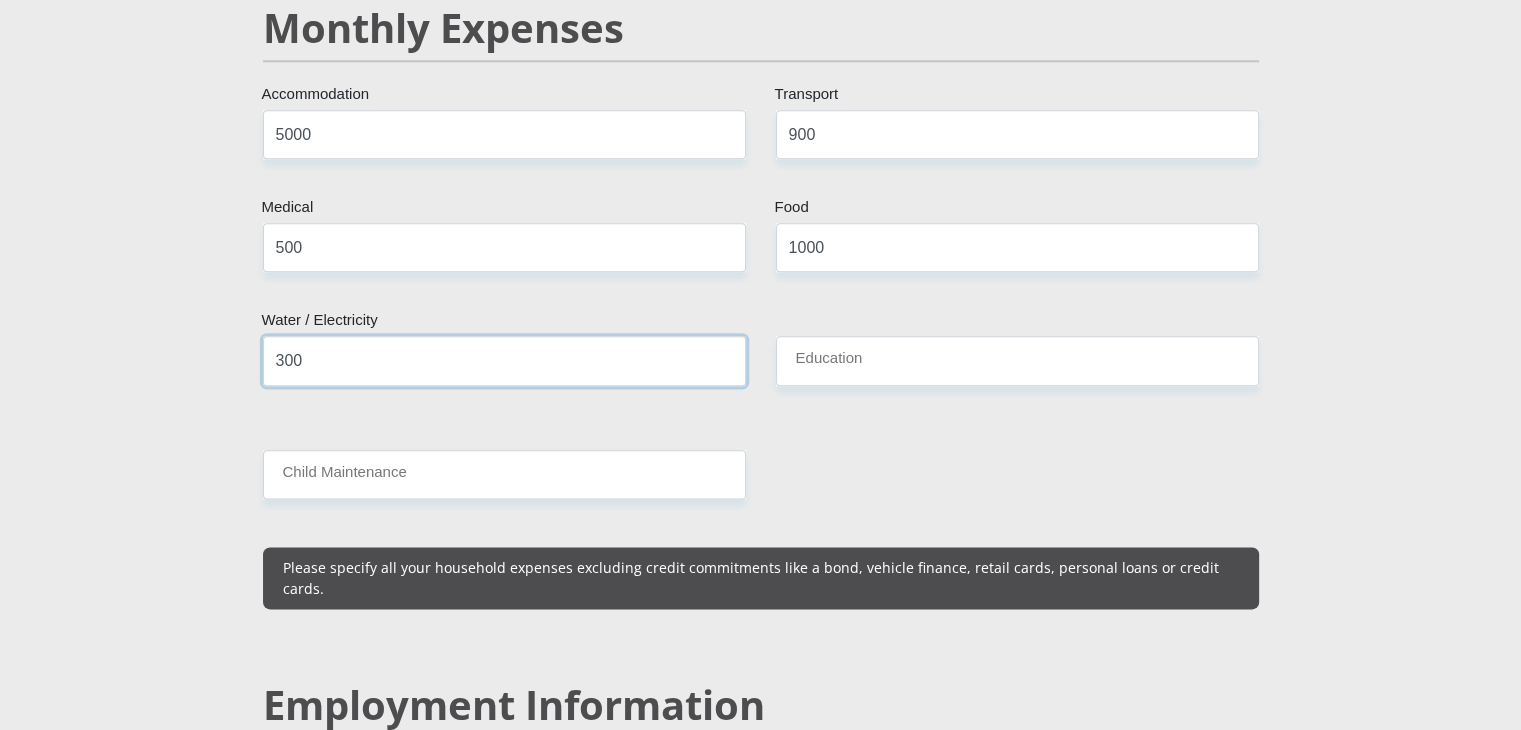 type on "300" 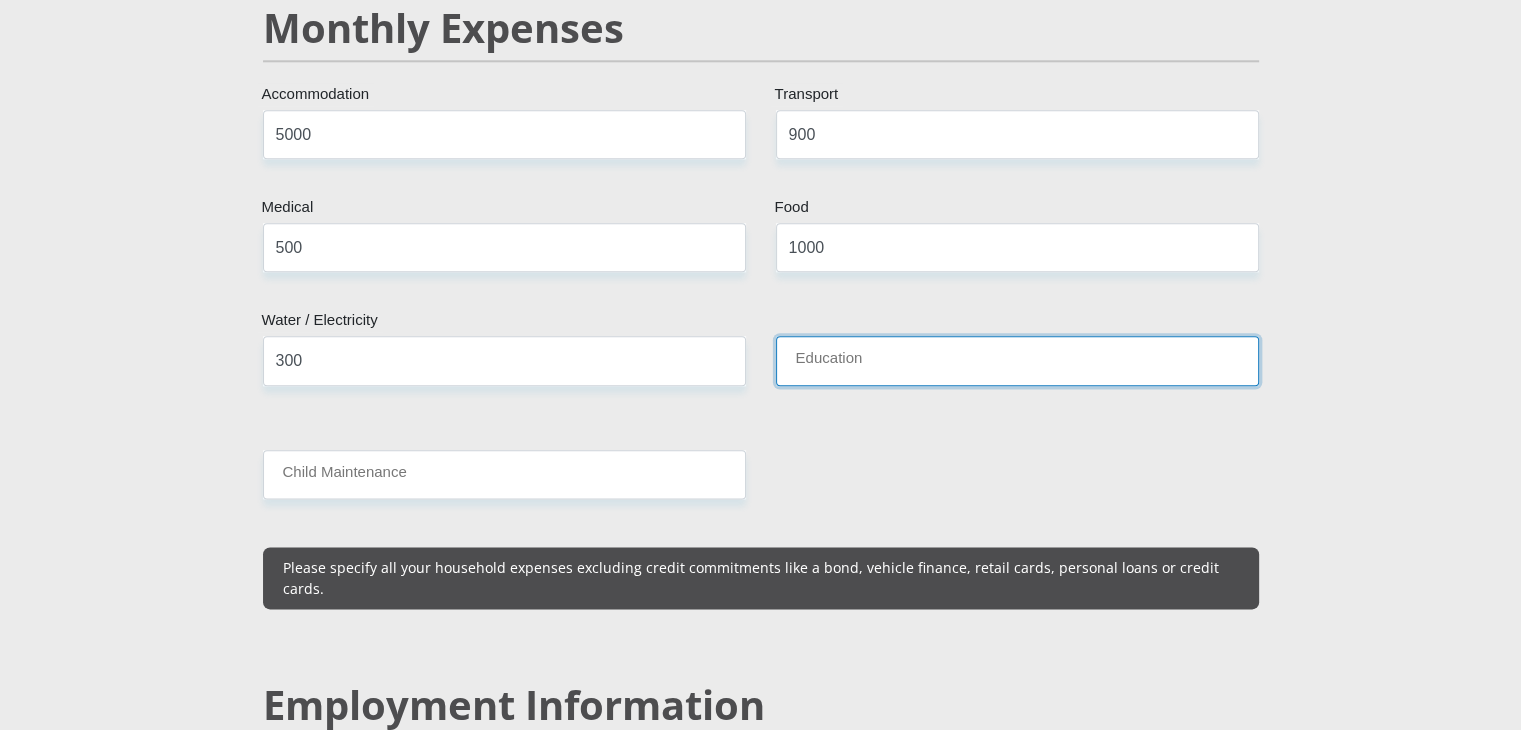 click on "Education" at bounding box center (1017, 360) 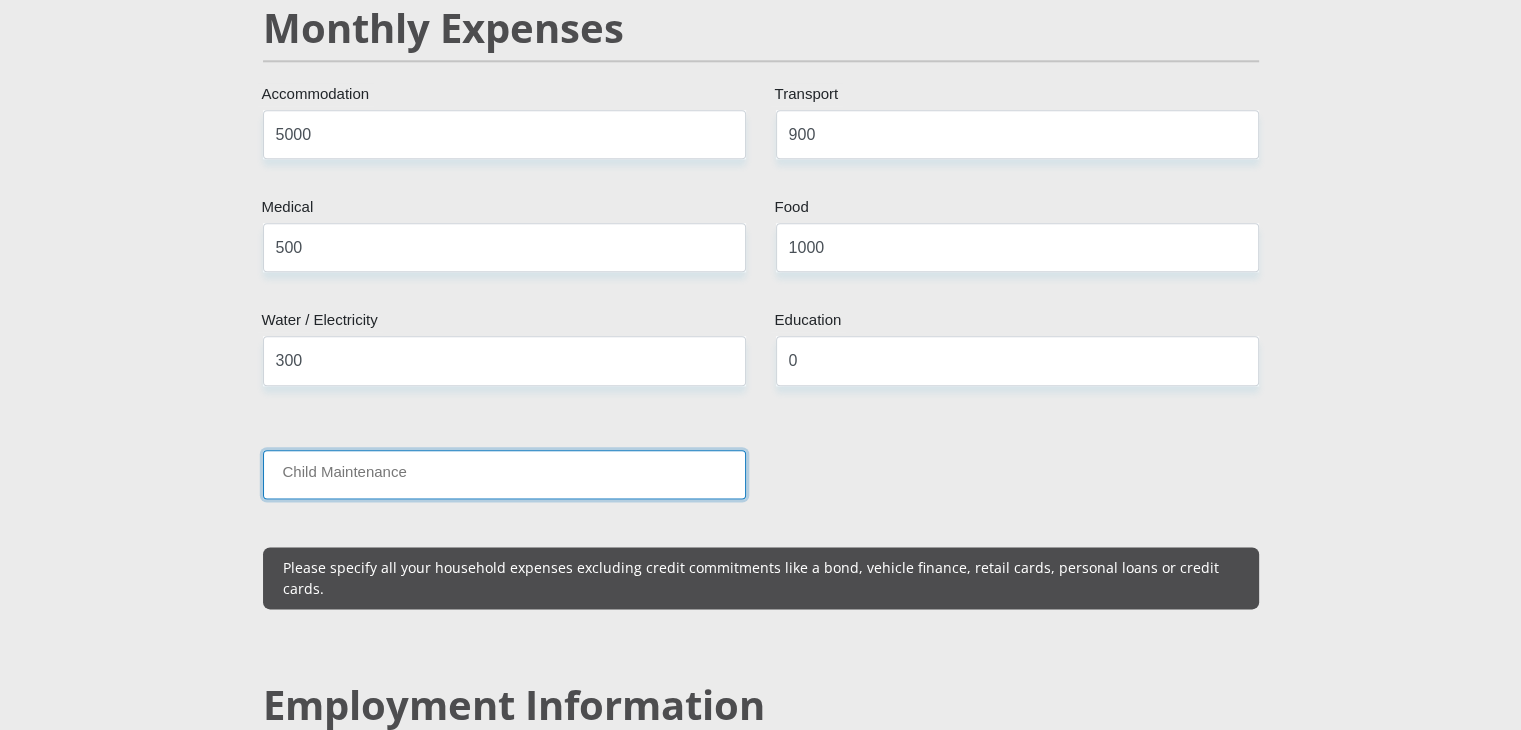 click on "Child Maintenance" at bounding box center (504, 474) 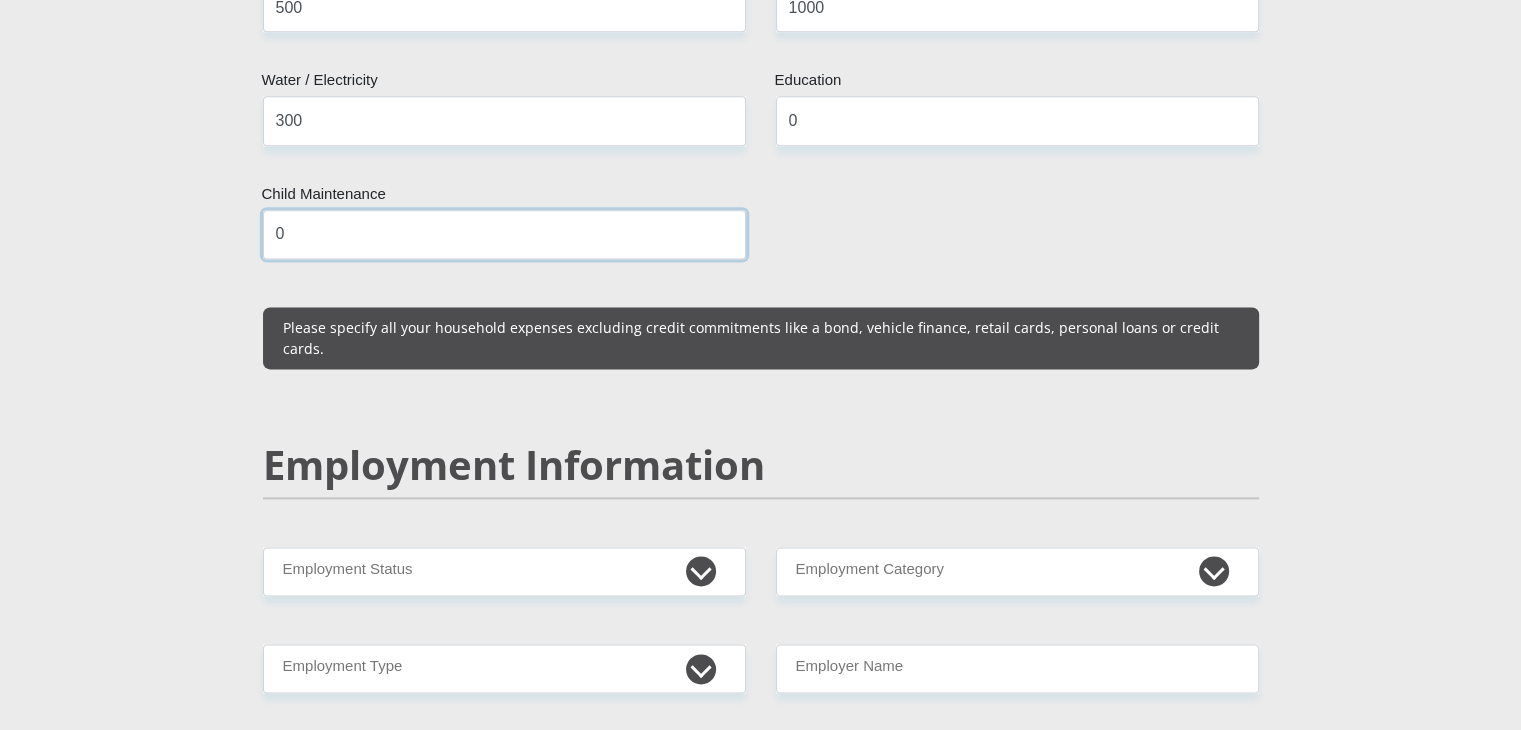 scroll, scrollTop: 2700, scrollLeft: 0, axis: vertical 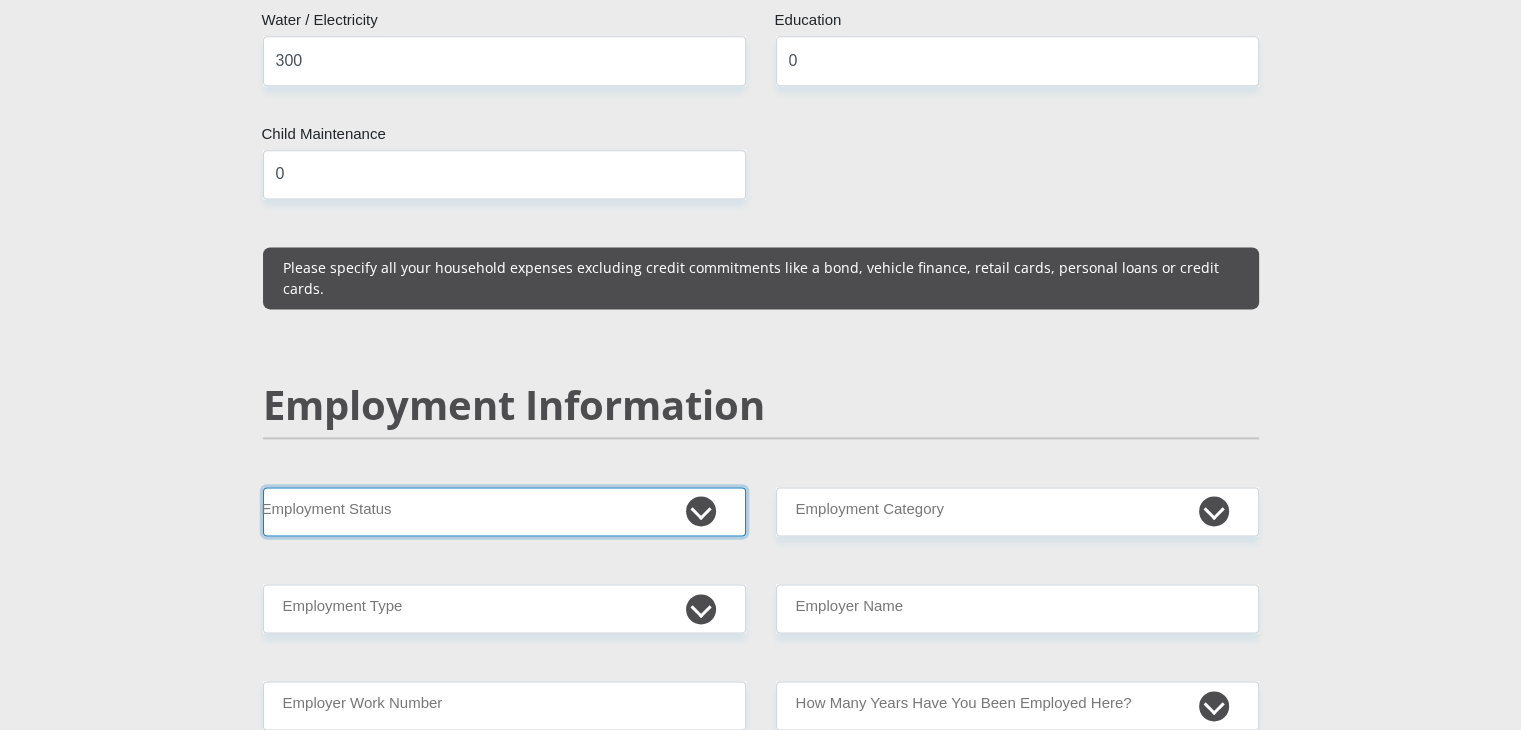 click on "Permanent/Full-time
Part-time/Casual
Contract Worker
Self-Employed
Housewife
Retired
Student
Medically Boarded
Disability
Unemployed" at bounding box center (504, 511) 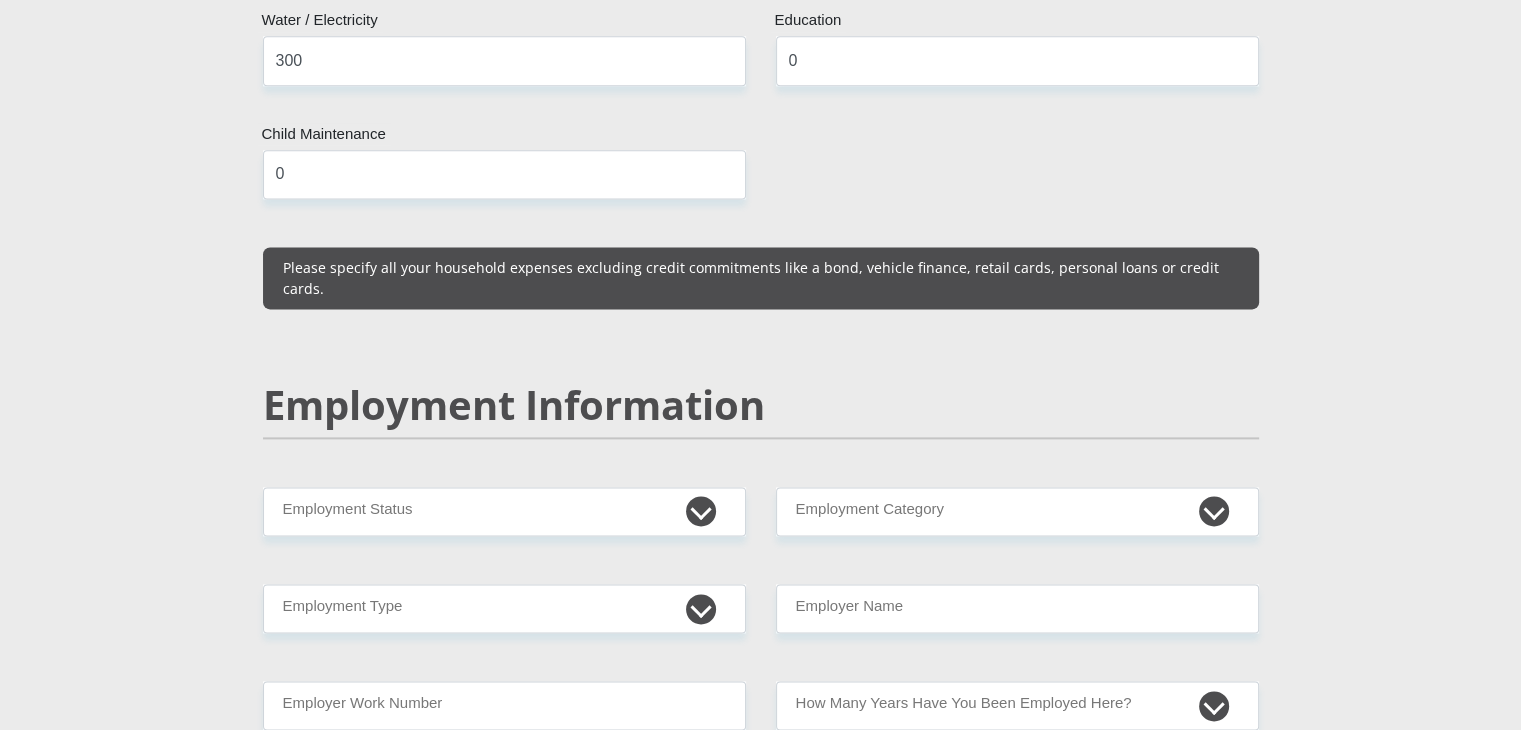 click on "[CITY]" at bounding box center (760, 492) 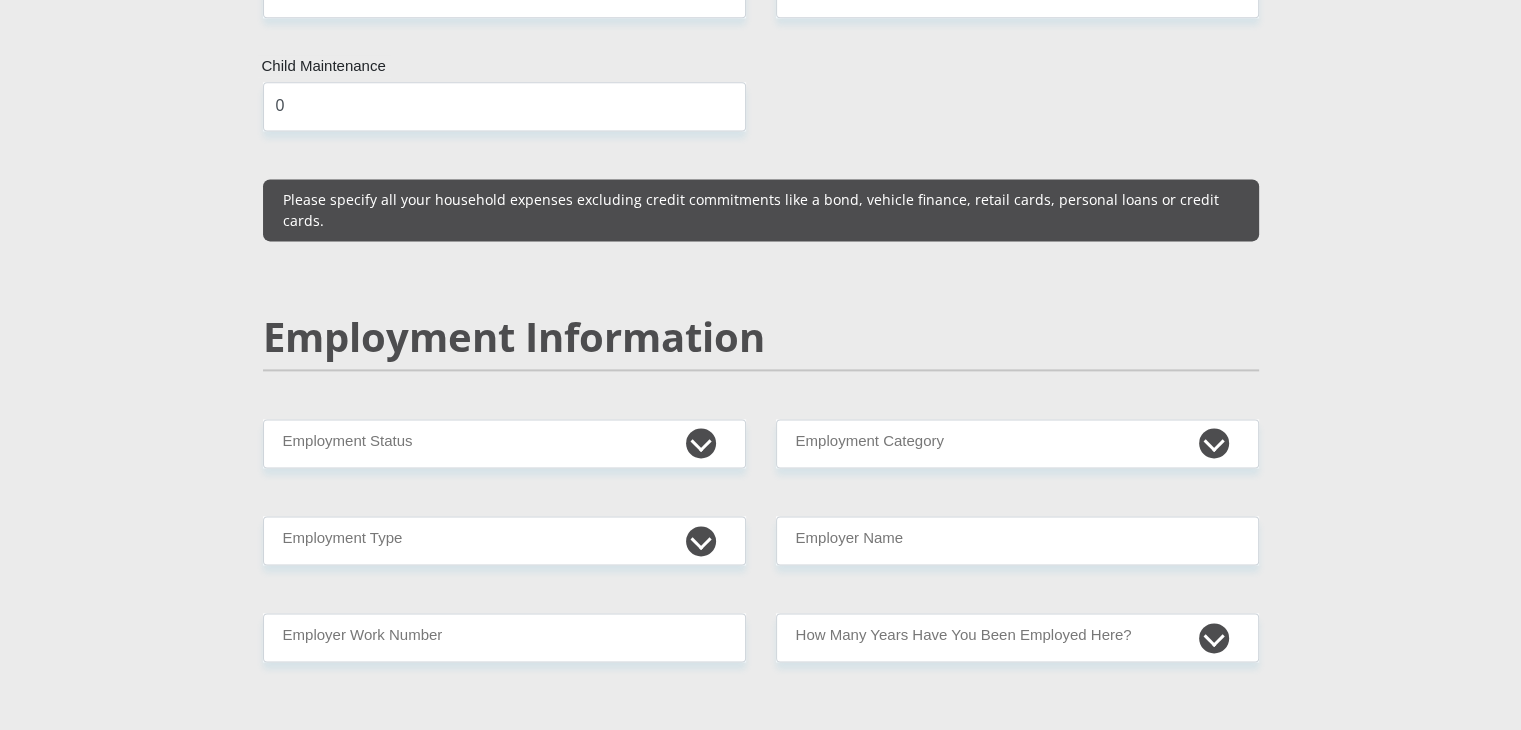 scroll, scrollTop: 2800, scrollLeft: 0, axis: vertical 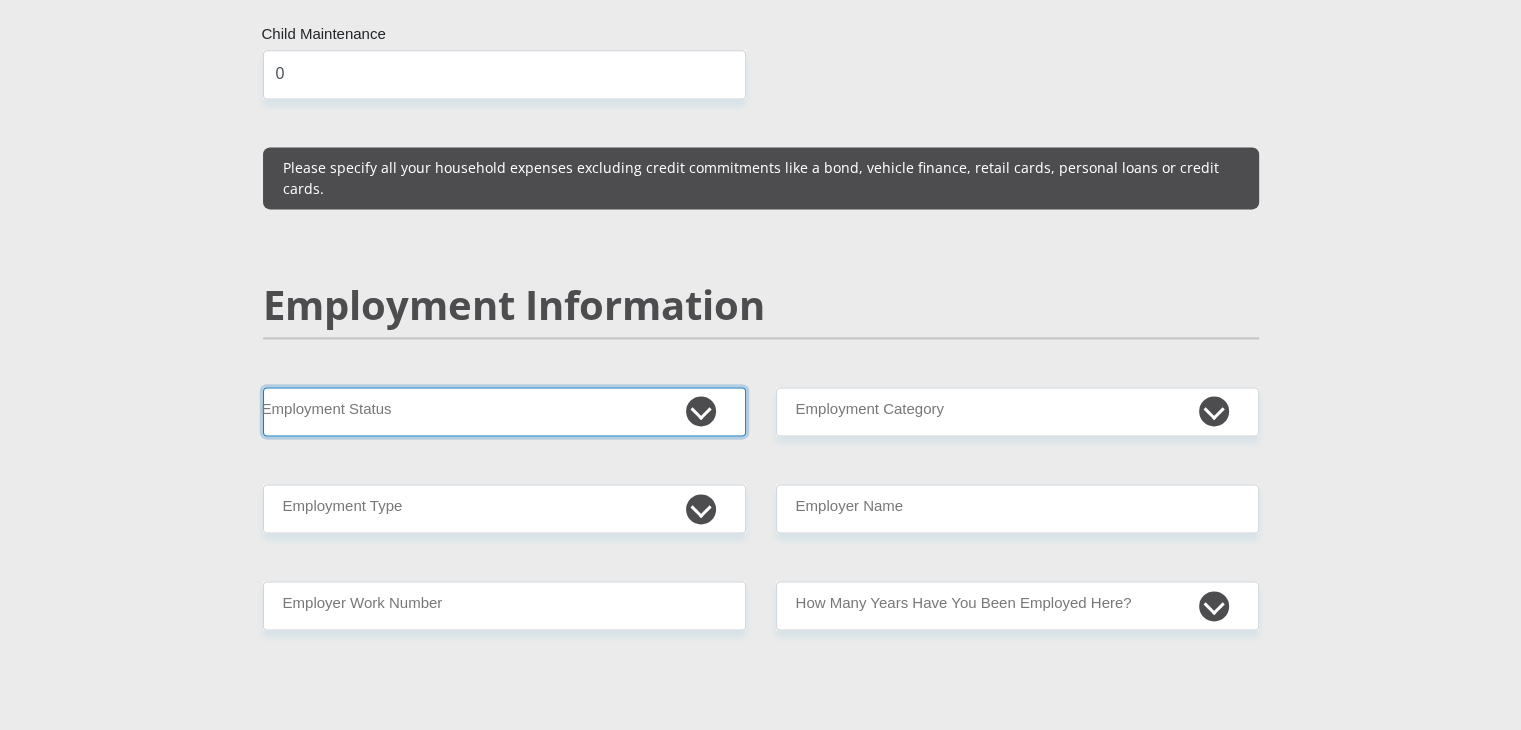 click on "Permanent/Full-time
Part-time/Casual
Contract Worker
Self-Employed
Housewife
Retired
Student
Medically Boarded
Disability
Unemployed" at bounding box center (504, 411) 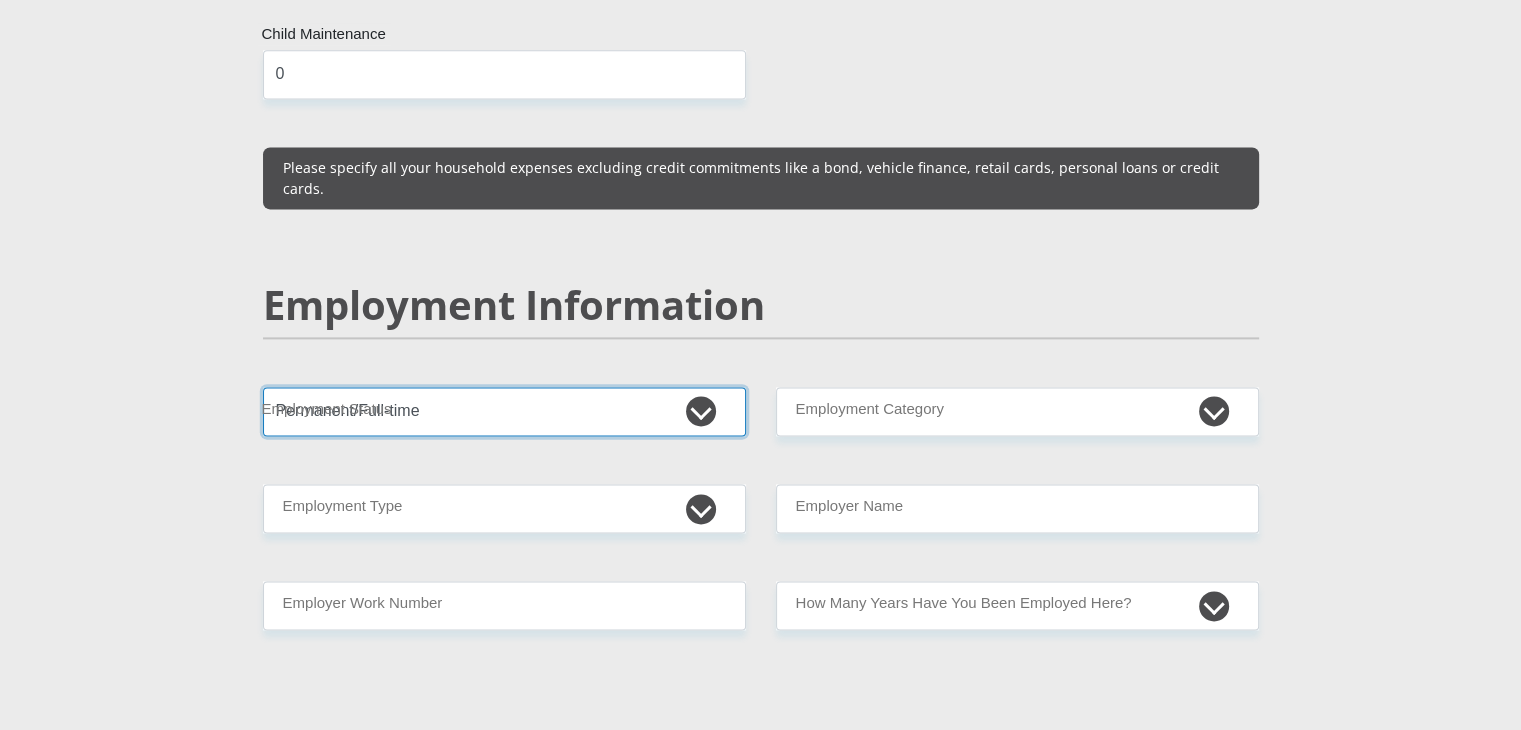 click on "Permanent/Full-time
Part-time/Casual
Contract Worker
Self-Employed
Housewife
Retired
Student
Medically Boarded
Disability
Unemployed" at bounding box center (504, 411) 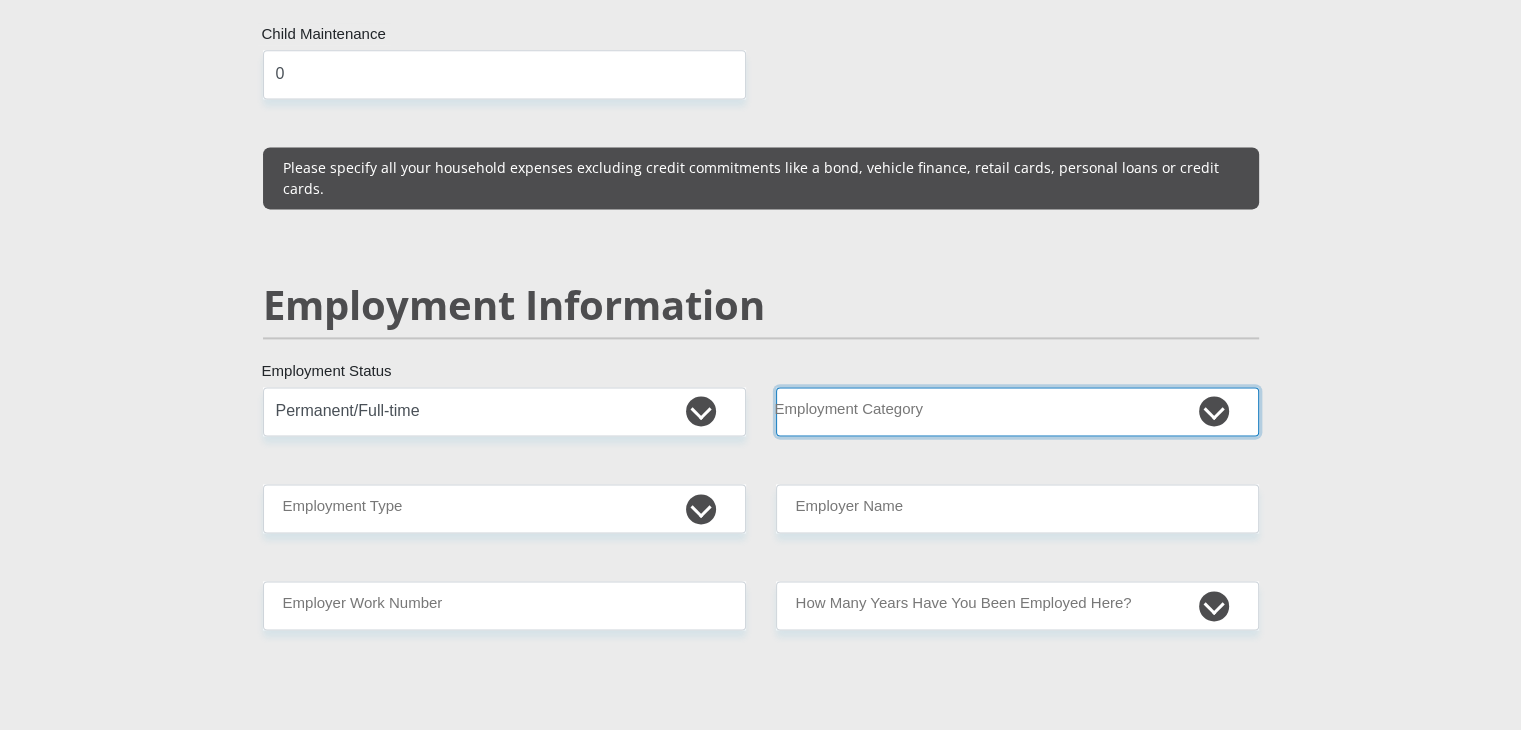 click on "AGRICULTURE
ALCOHOL & TOBACCO
CONSTRUCTION MATERIALS
METALLURGY
EQUIPMENT FOR RENEWABLE ENERGY
SPECIALIZED CONTRACTORS
CAR
GAMING (INCL. INTERNET
OTHER WHOLESALE
UNLICENSED PHARMACEUTICALS
CURRENCY EXCHANGE HOUSES
OTHER FINANCIAL INSTITUTIONS & INSURANCE
REAL ESTATE AGENTS
OIL & GAS
OTHER MATERIALS (E.G. IRON ORE)
PRECIOUS STONES & PRECIOUS METALS
POLITICAL ORGANIZATIONS
RELIGIOUS ORGANIZATIONS(NOT SECTS)
ACTI. HAVING BUSINESS DEAL WITH PUBLIC ADMINISTRATION
LAUNDROMATS" at bounding box center [1017, 411] 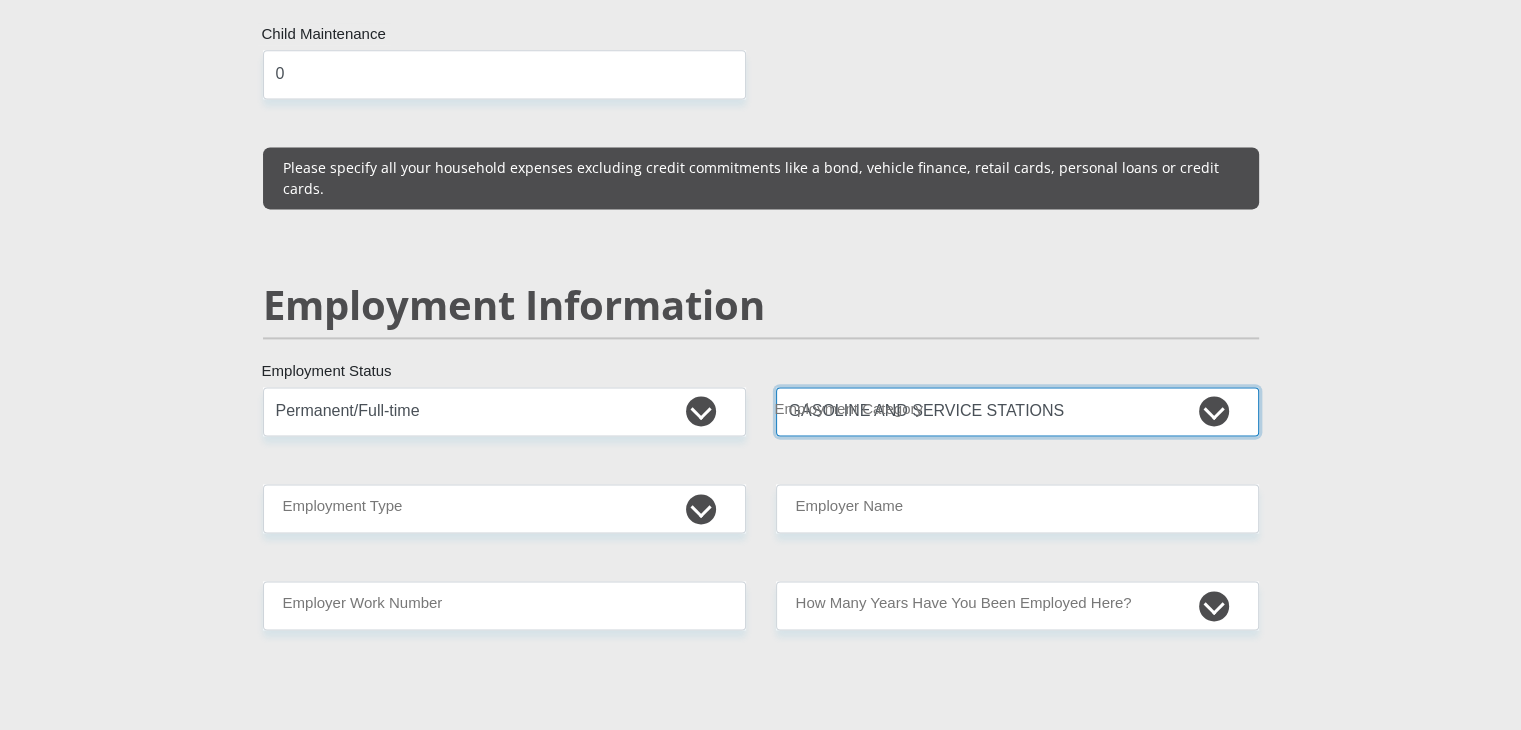 click on "AGRICULTURE
ALCOHOL & TOBACCO
CONSTRUCTION MATERIALS
METALLURGY
EQUIPMENT FOR RENEWABLE ENERGY
SPECIALIZED CONTRACTORS
CAR
GAMING (INCL. INTERNET
OTHER WHOLESALE
UNLICENSED PHARMACEUTICALS
CURRENCY EXCHANGE HOUSES
OTHER FINANCIAL INSTITUTIONS & INSURANCE
REAL ESTATE AGENTS
OIL & GAS
OTHER MATERIALS (E.G. IRON ORE)
PRECIOUS STONES & PRECIOUS METALS
POLITICAL ORGANIZATIONS
RELIGIOUS ORGANIZATIONS(NOT SECTS)
ACTI. HAVING BUSINESS DEAL WITH PUBLIC ADMINISTRATION
LAUNDROMATS" at bounding box center (1017, 411) 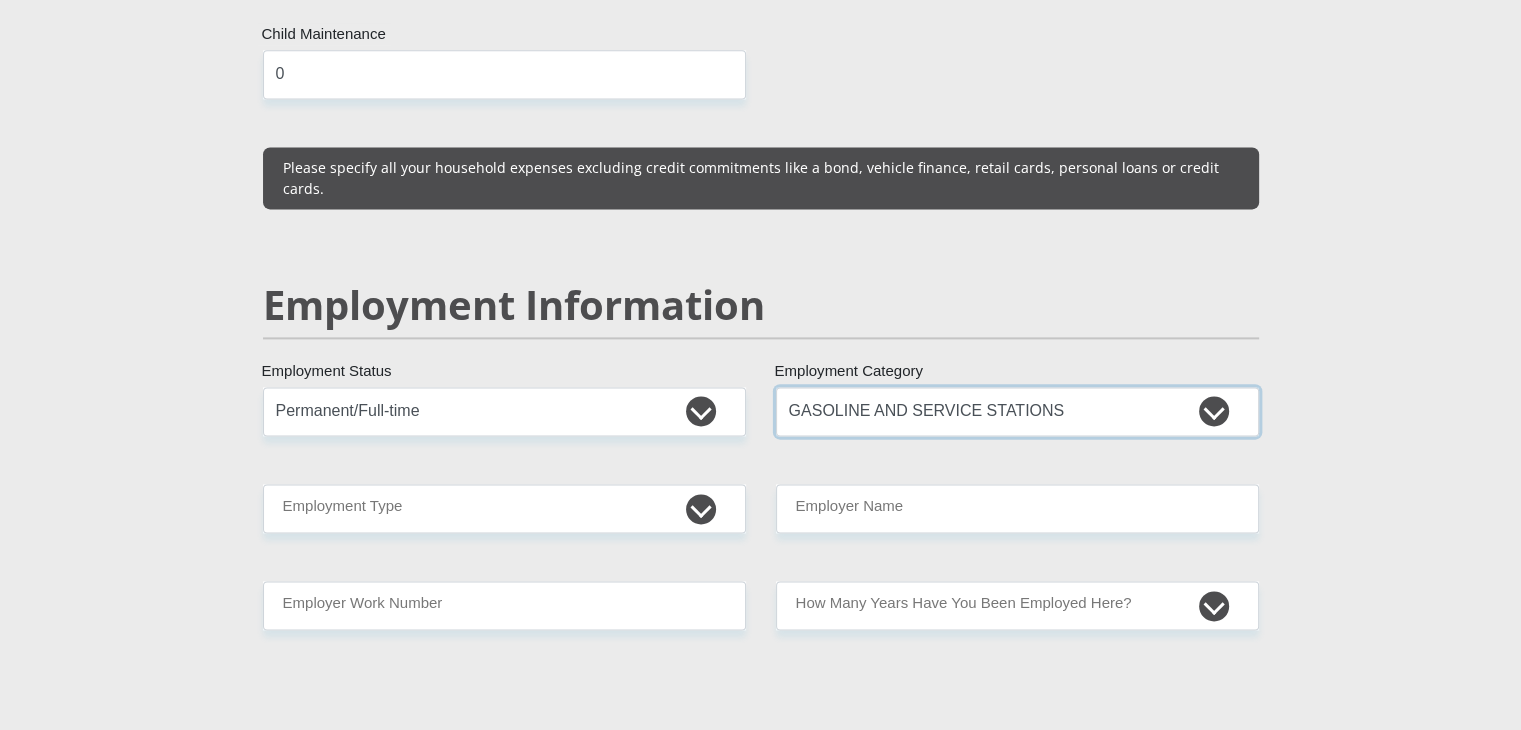 click on "AGRICULTURE
ALCOHOL & TOBACCO
CONSTRUCTION MATERIALS
METALLURGY
EQUIPMENT FOR RENEWABLE ENERGY
SPECIALIZED CONTRACTORS
CAR
GAMING (INCL. INTERNET
OTHER WHOLESALE
UNLICENSED PHARMACEUTICALS
CURRENCY EXCHANGE HOUSES
OTHER FINANCIAL INSTITUTIONS & INSURANCE
REAL ESTATE AGENTS
OIL & GAS
OTHER MATERIALS (E.G. IRON ORE)
PRECIOUS STONES & PRECIOUS METALS
POLITICAL ORGANIZATIONS
RELIGIOUS ORGANIZATIONS(NOT SECTS)
ACTI. HAVING BUSINESS DEAL WITH PUBLIC ADMINISTRATION
LAUNDROMATS" at bounding box center [1017, 411] 